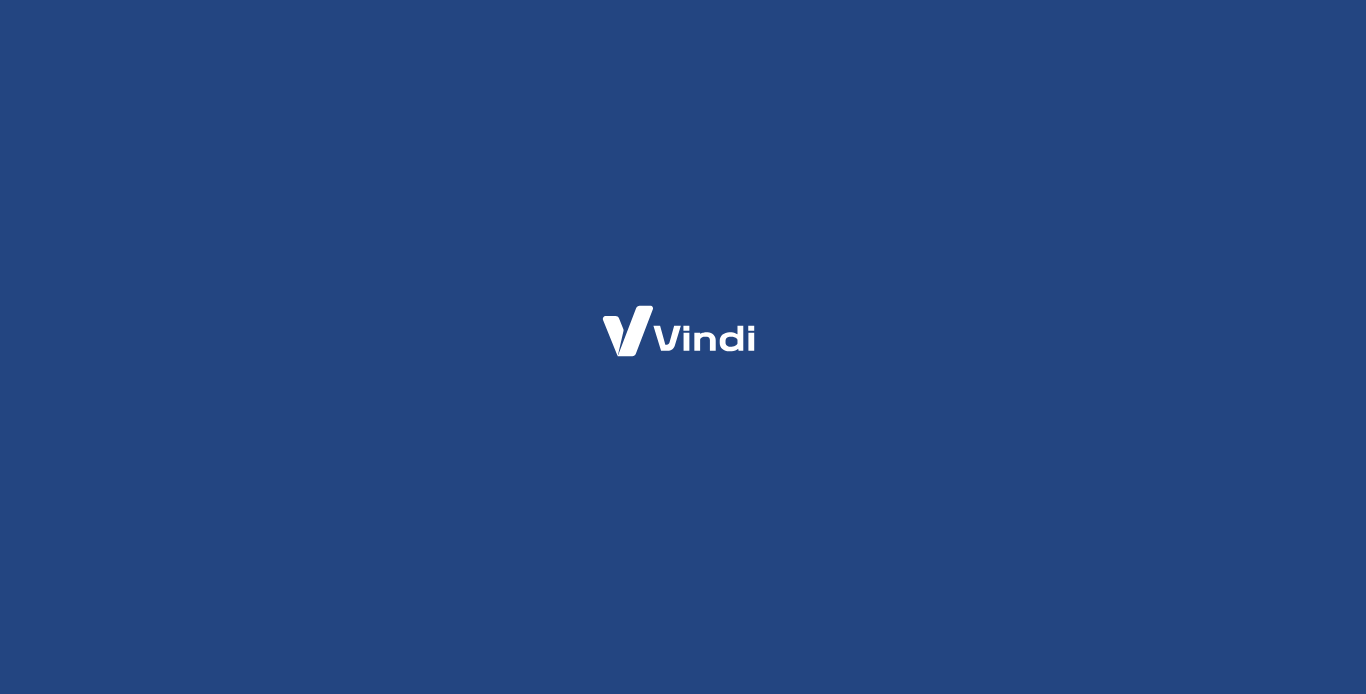 scroll, scrollTop: 0, scrollLeft: 0, axis: both 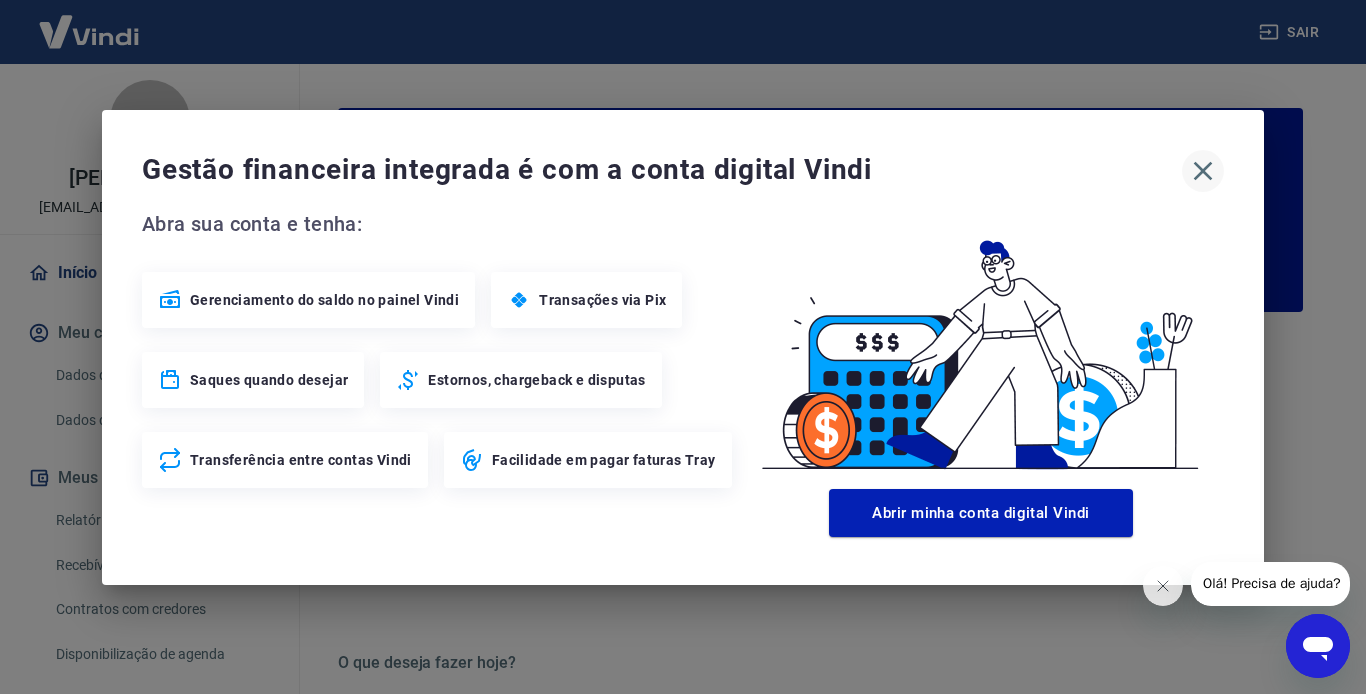click 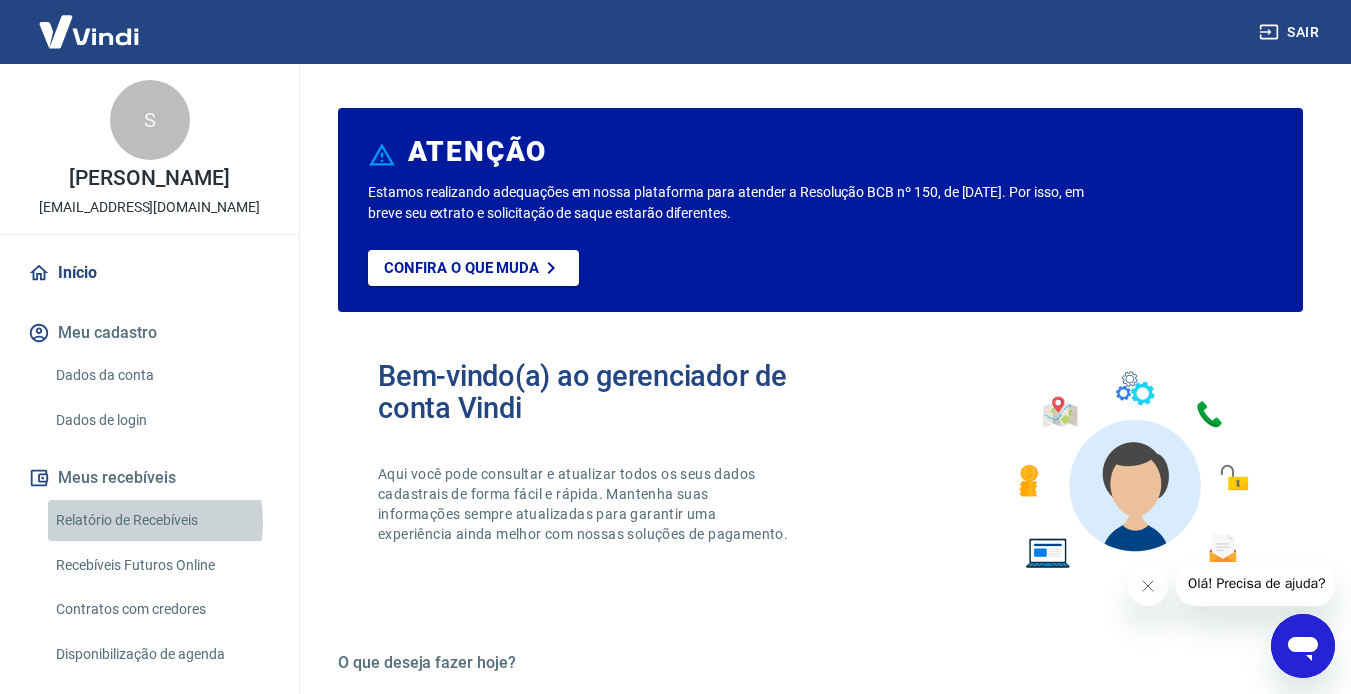 click on "Relatório de Recebíveis" at bounding box center (161, 520) 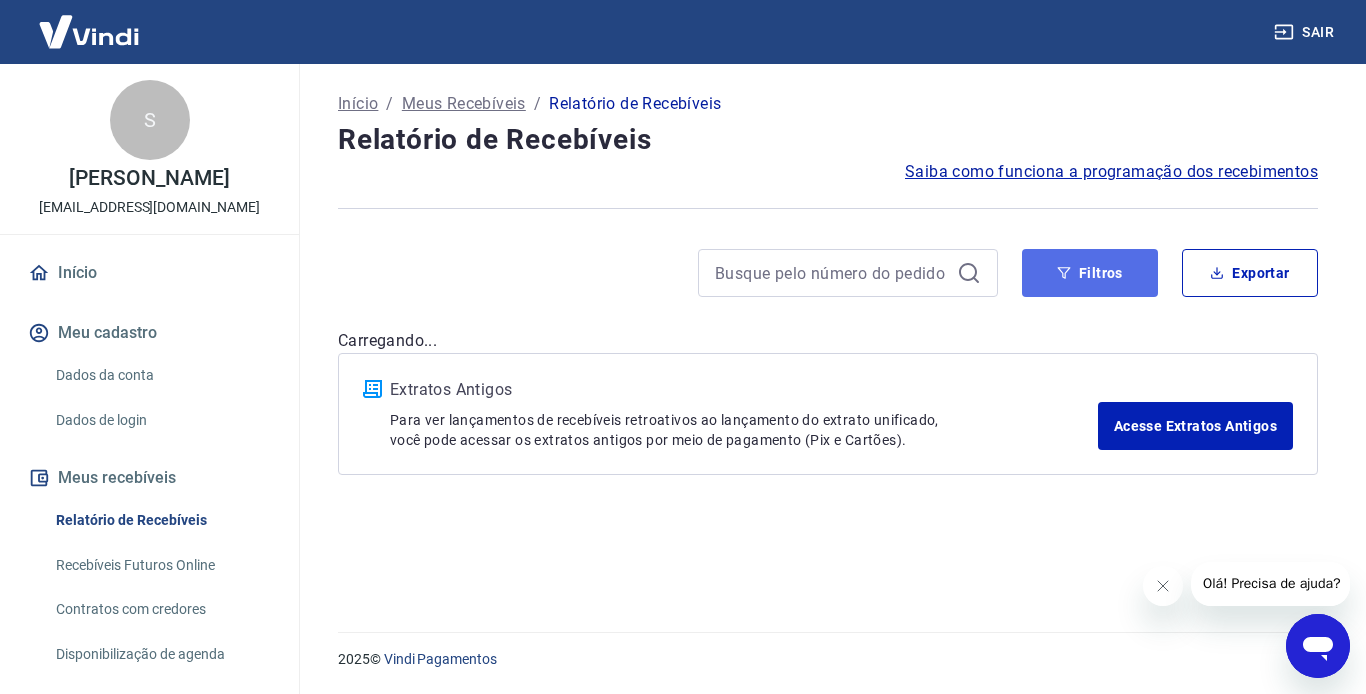 click on "Filtros" at bounding box center (1090, 273) 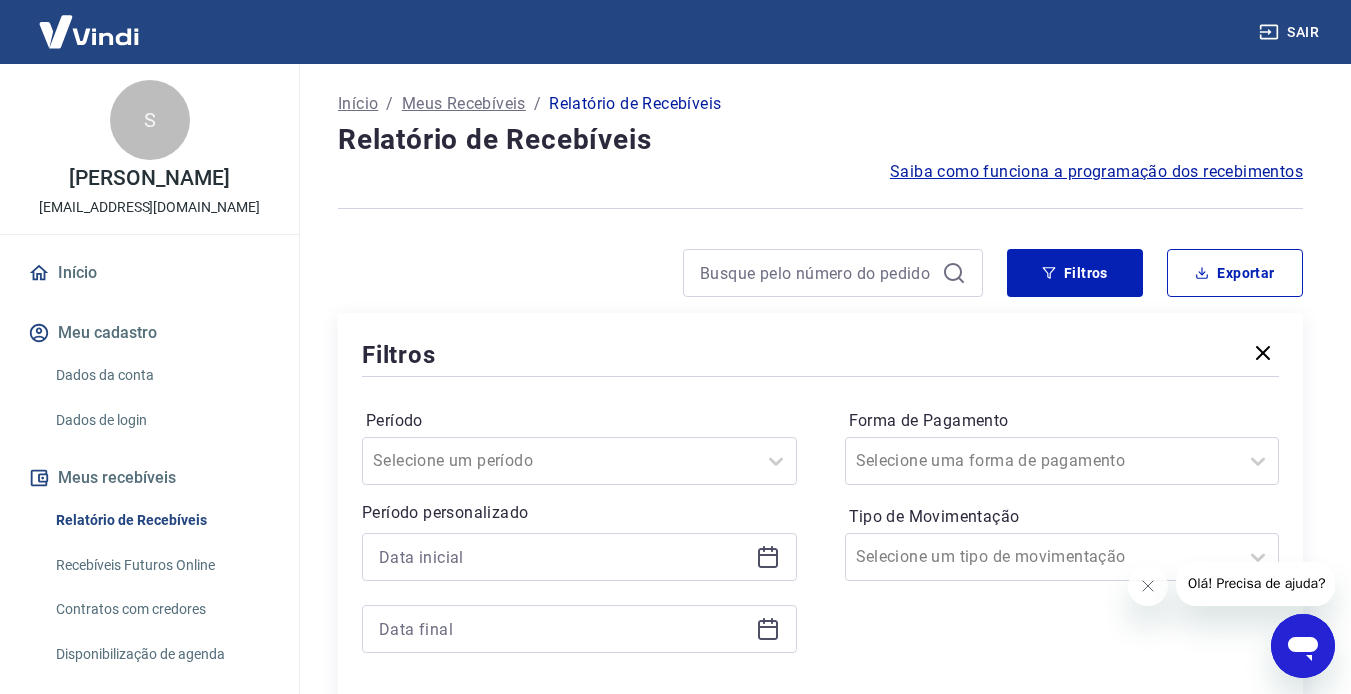 click 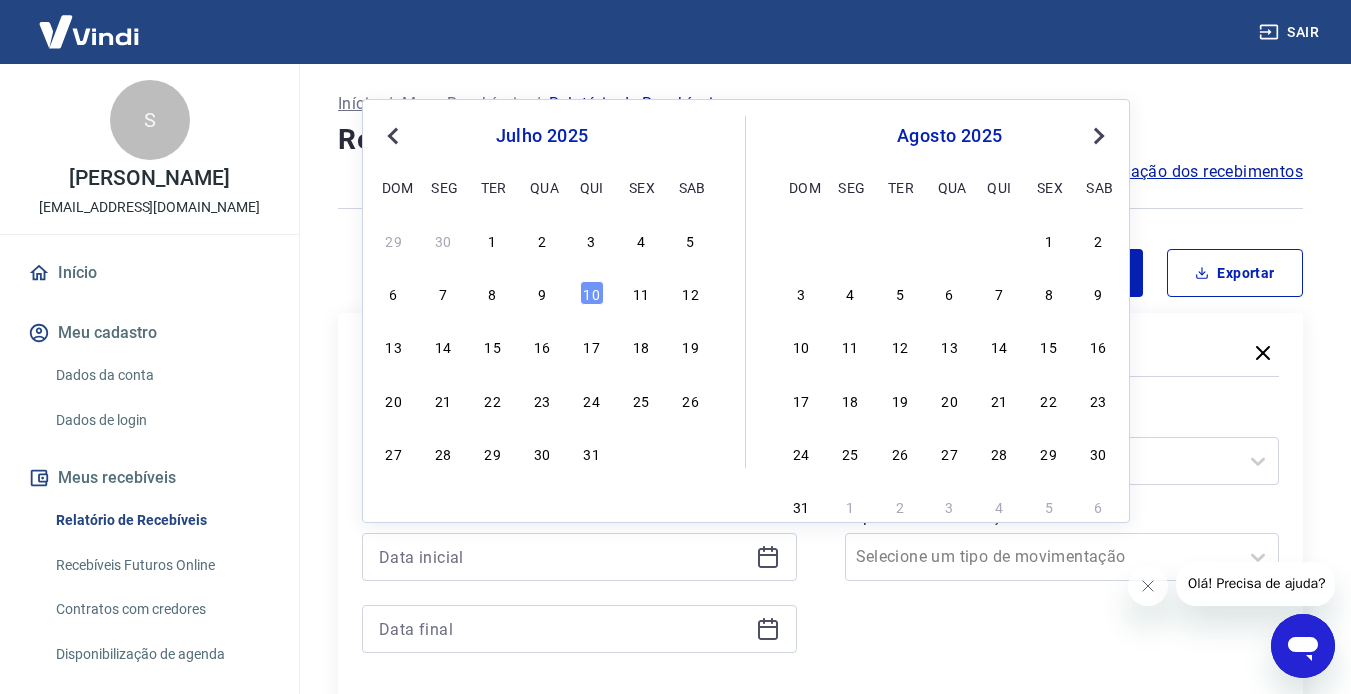 click on "29 30 1 2 3 4 5" at bounding box center (542, 239) 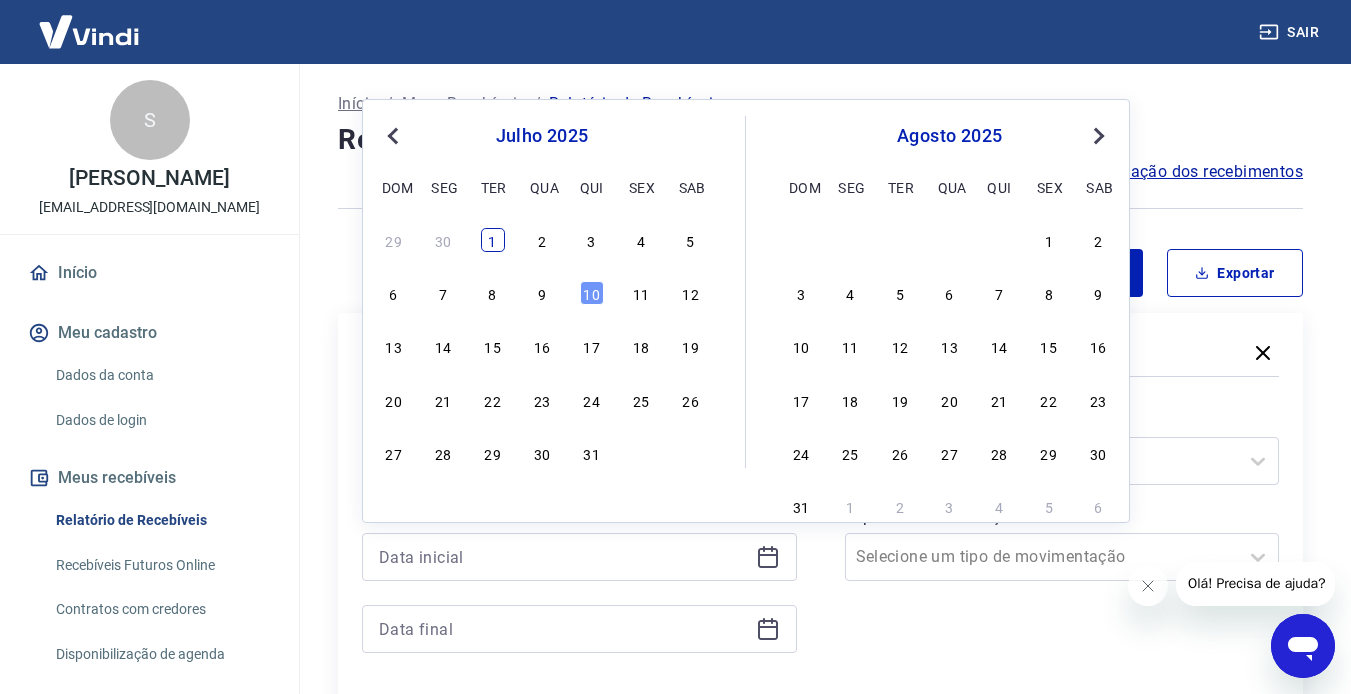 click on "1" at bounding box center (493, 240) 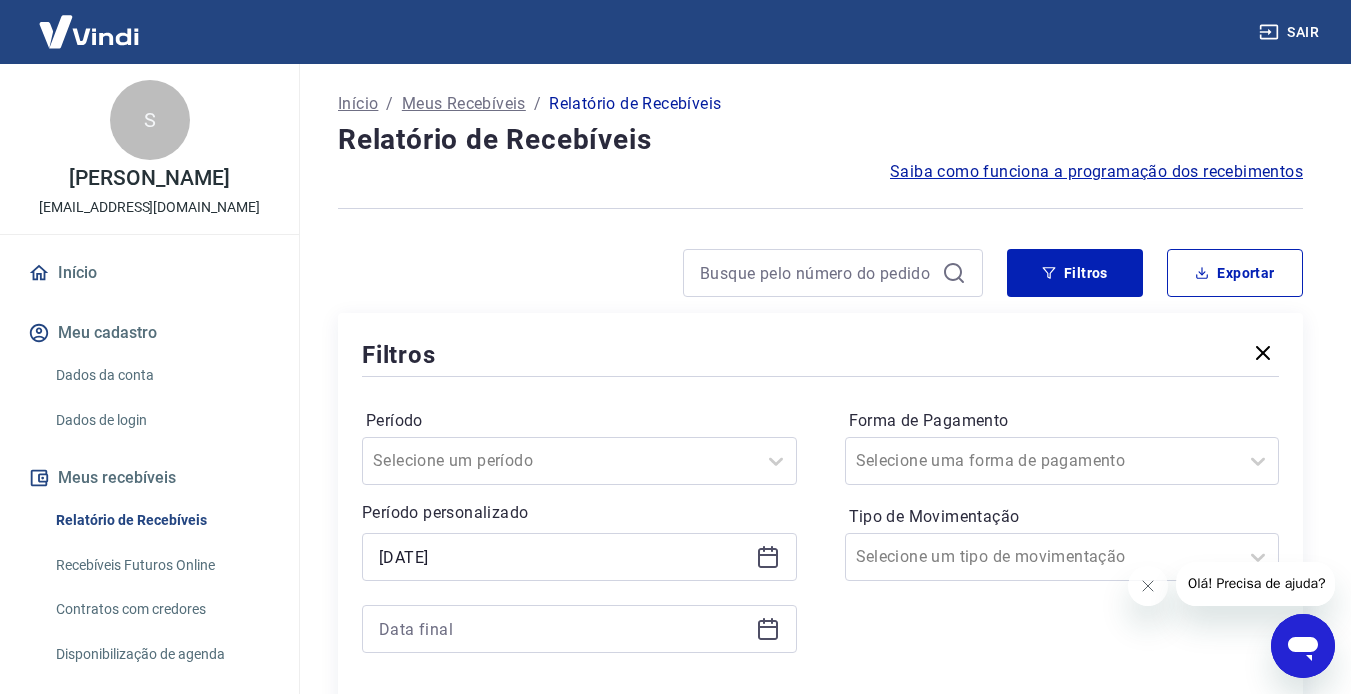 click 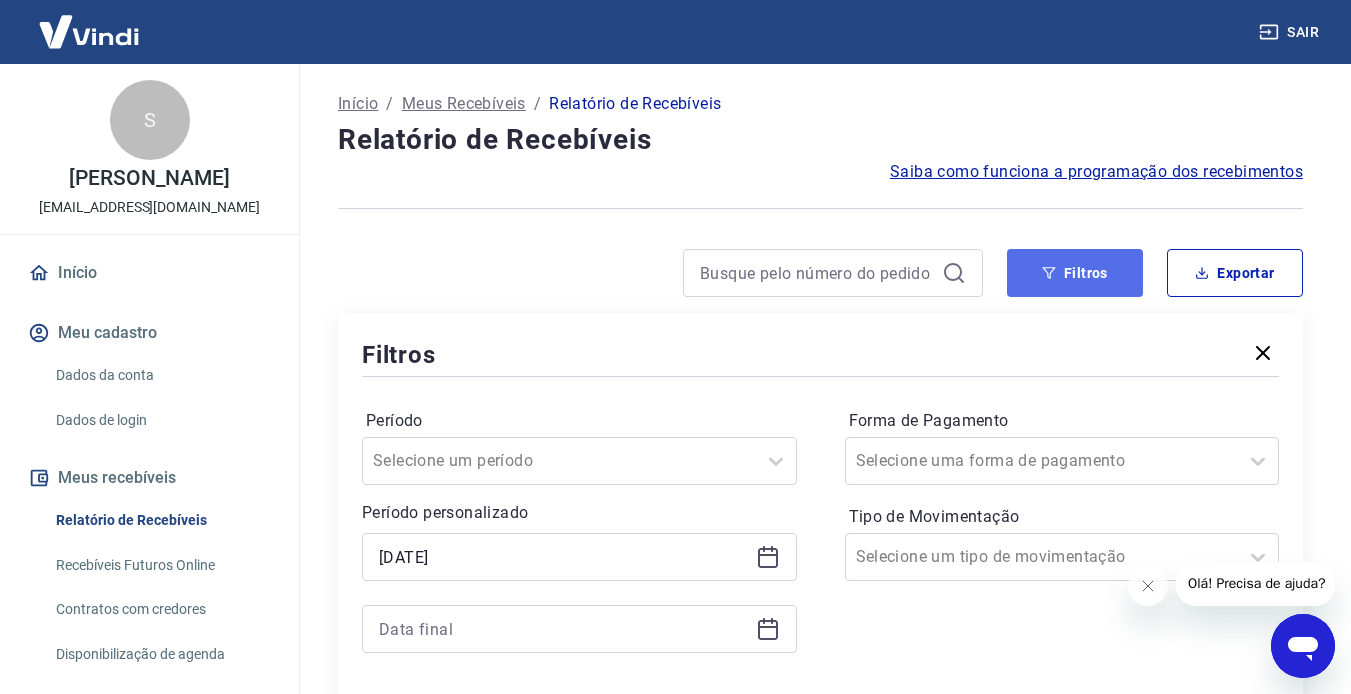 click on "Filtros" at bounding box center (1075, 273) 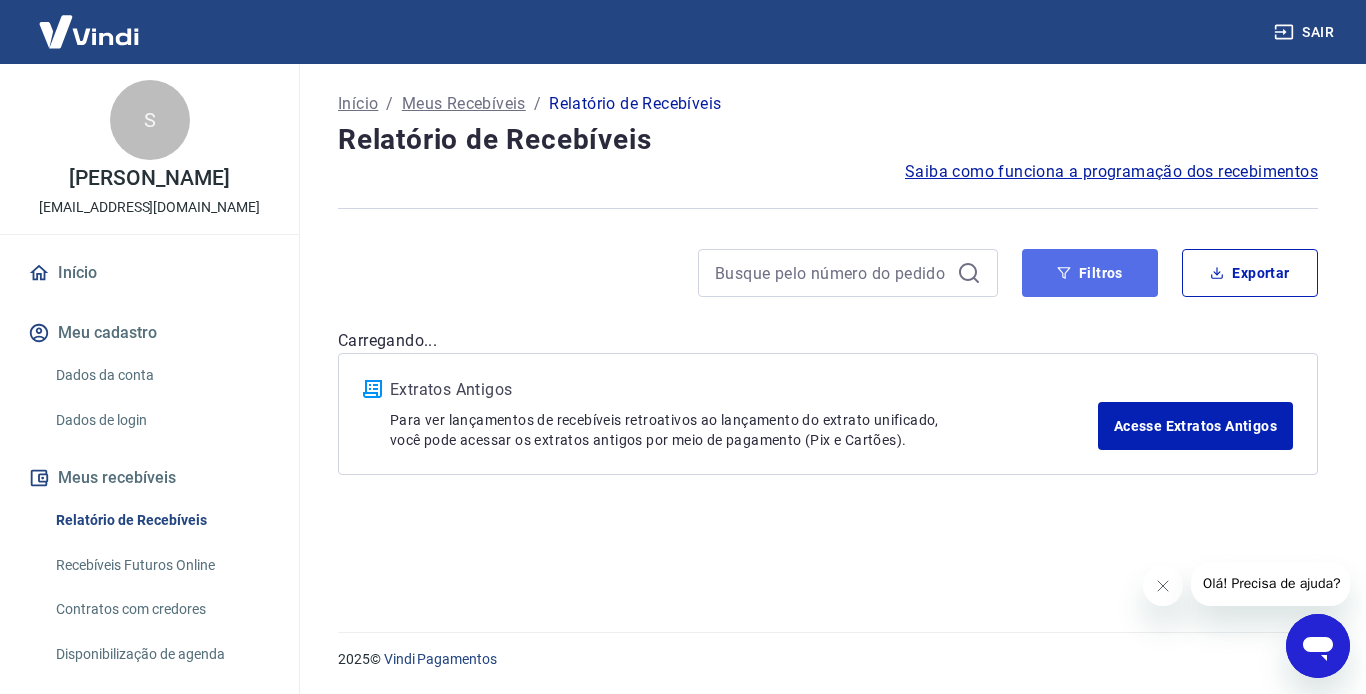 click on "Filtros" at bounding box center (1090, 273) 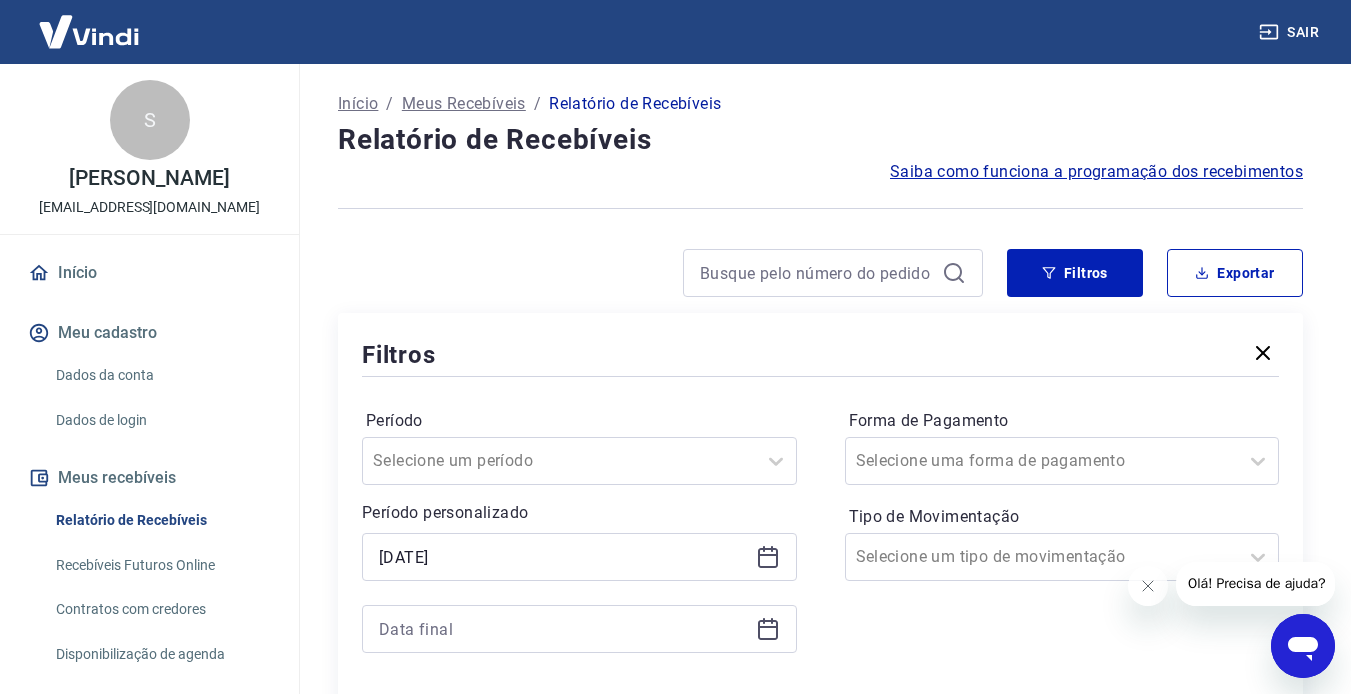 click 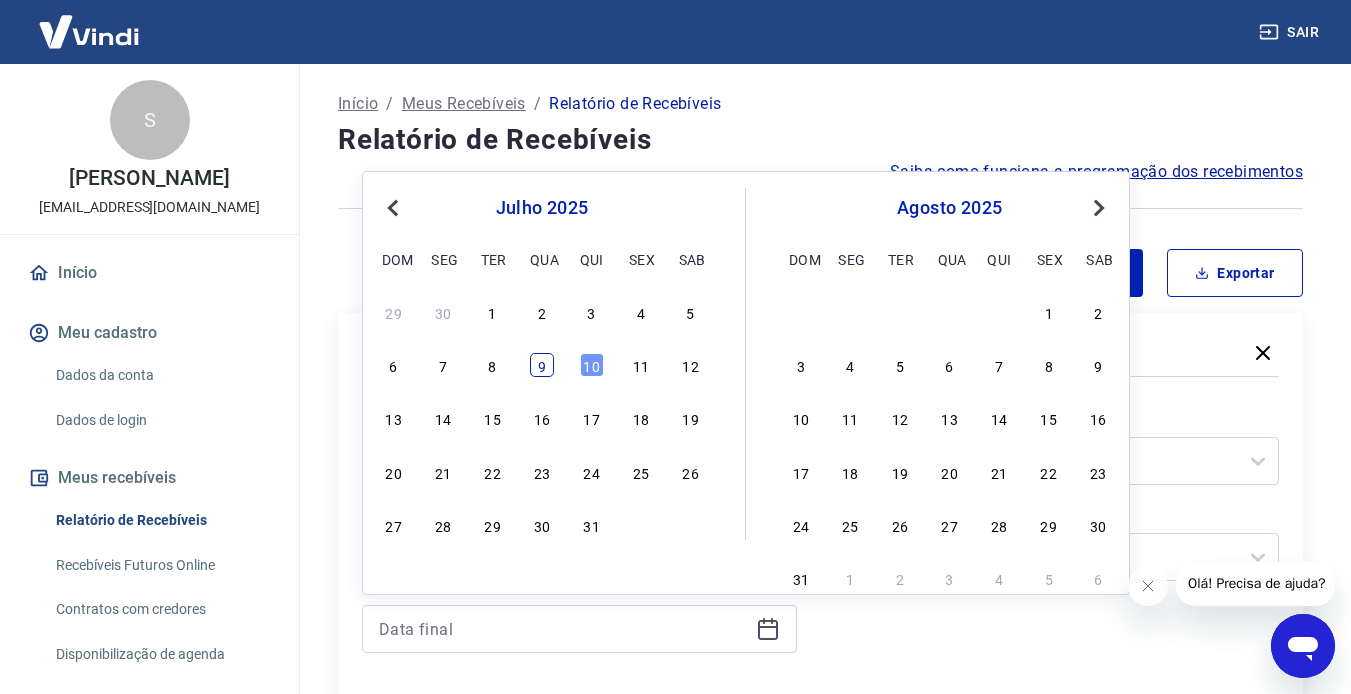 click on "9" at bounding box center [542, 365] 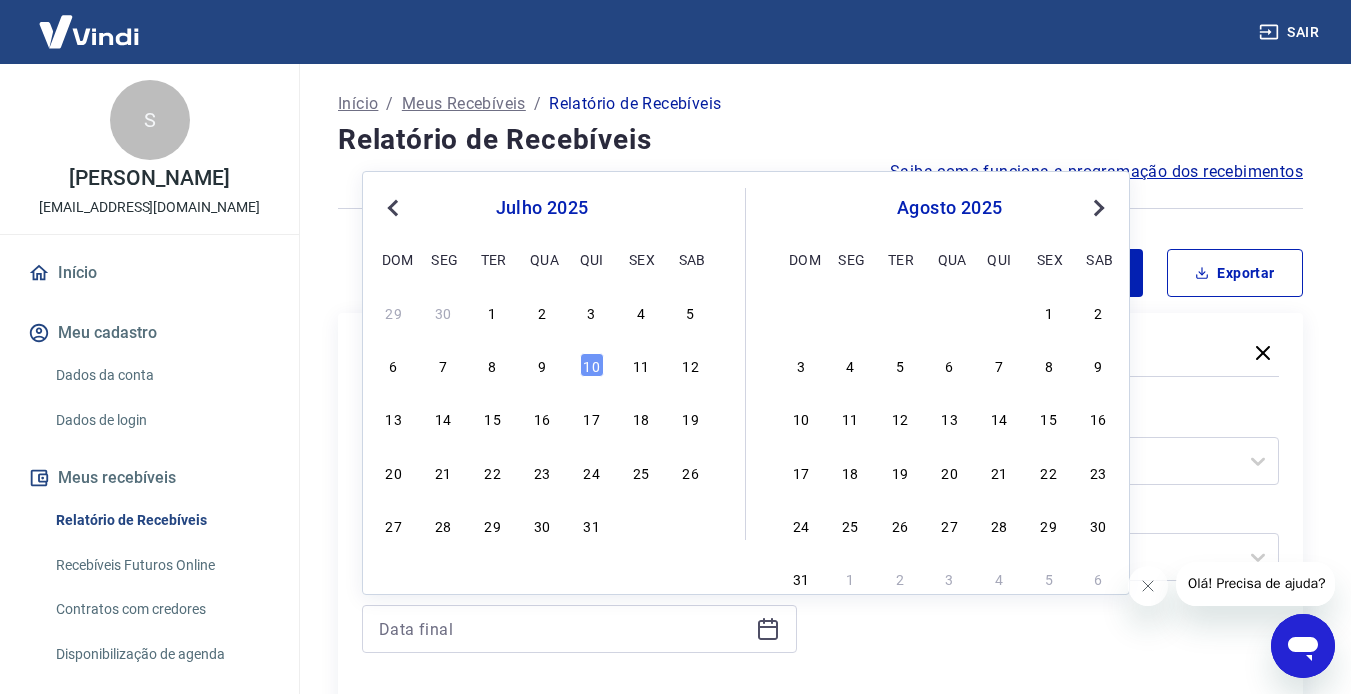 type on "[DATE]" 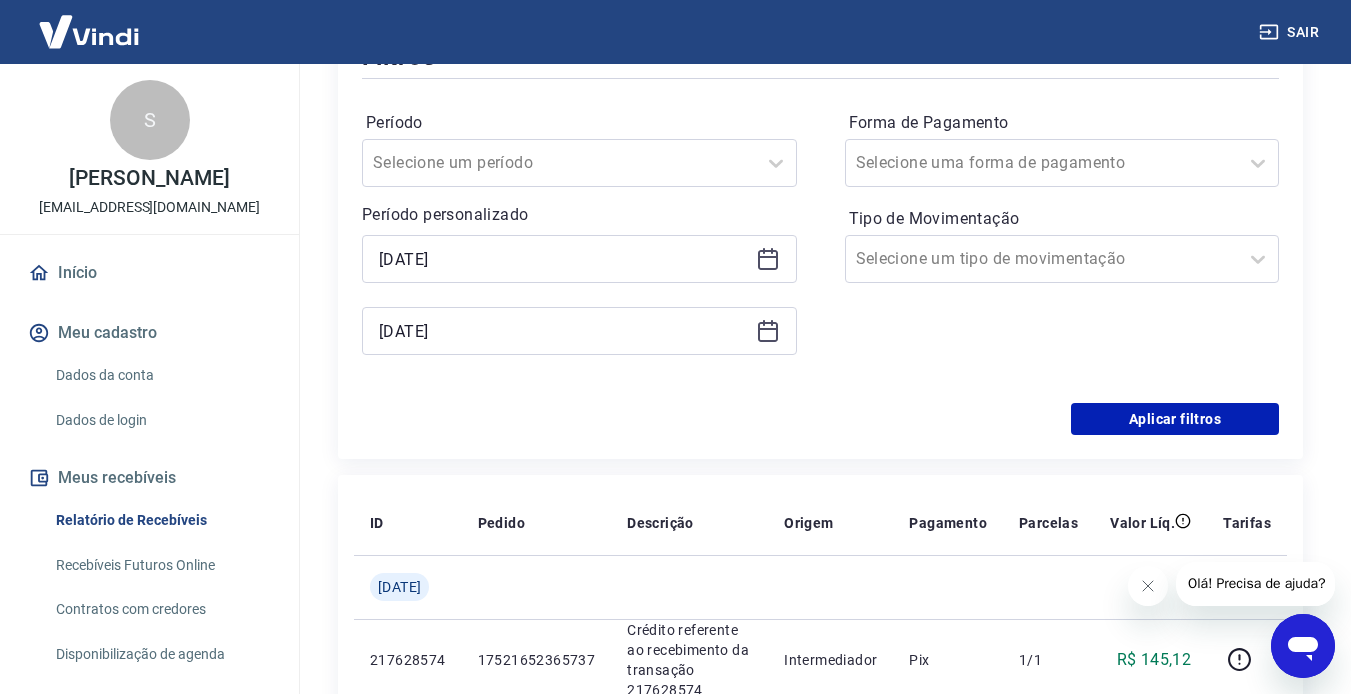 scroll, scrollTop: 300, scrollLeft: 0, axis: vertical 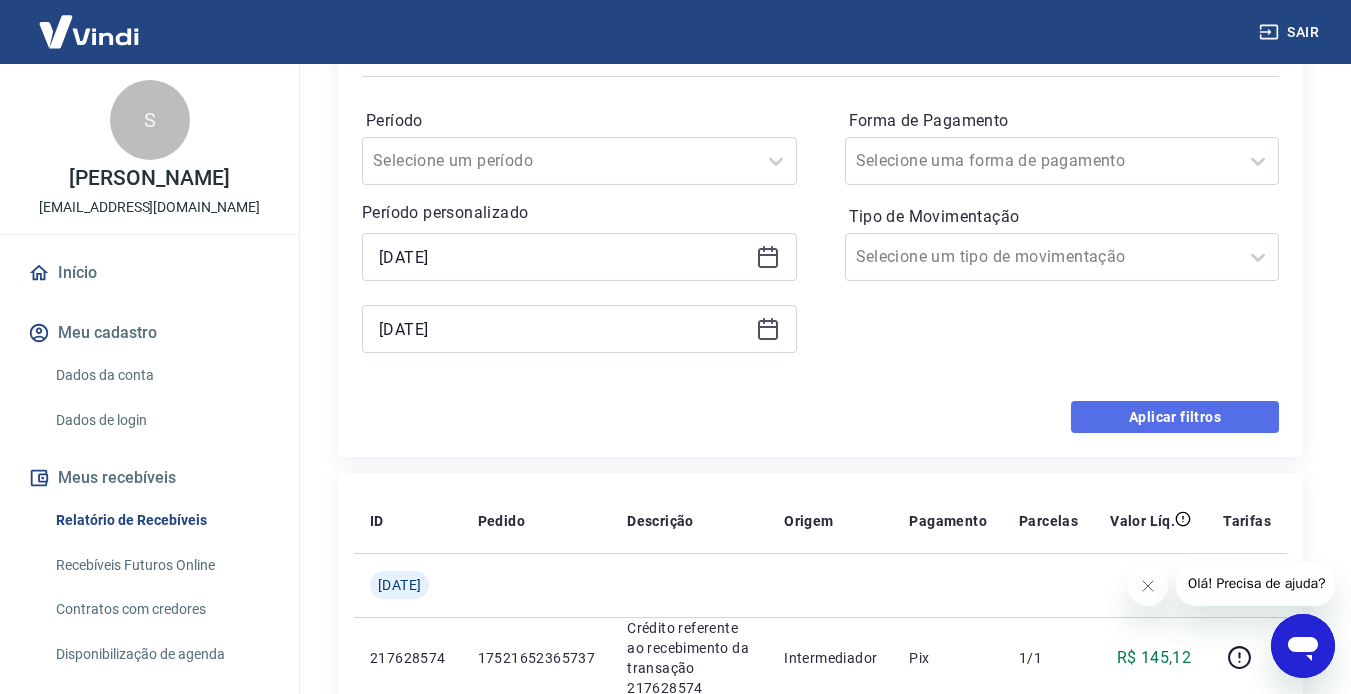 click on "Aplicar filtros" at bounding box center (1175, 417) 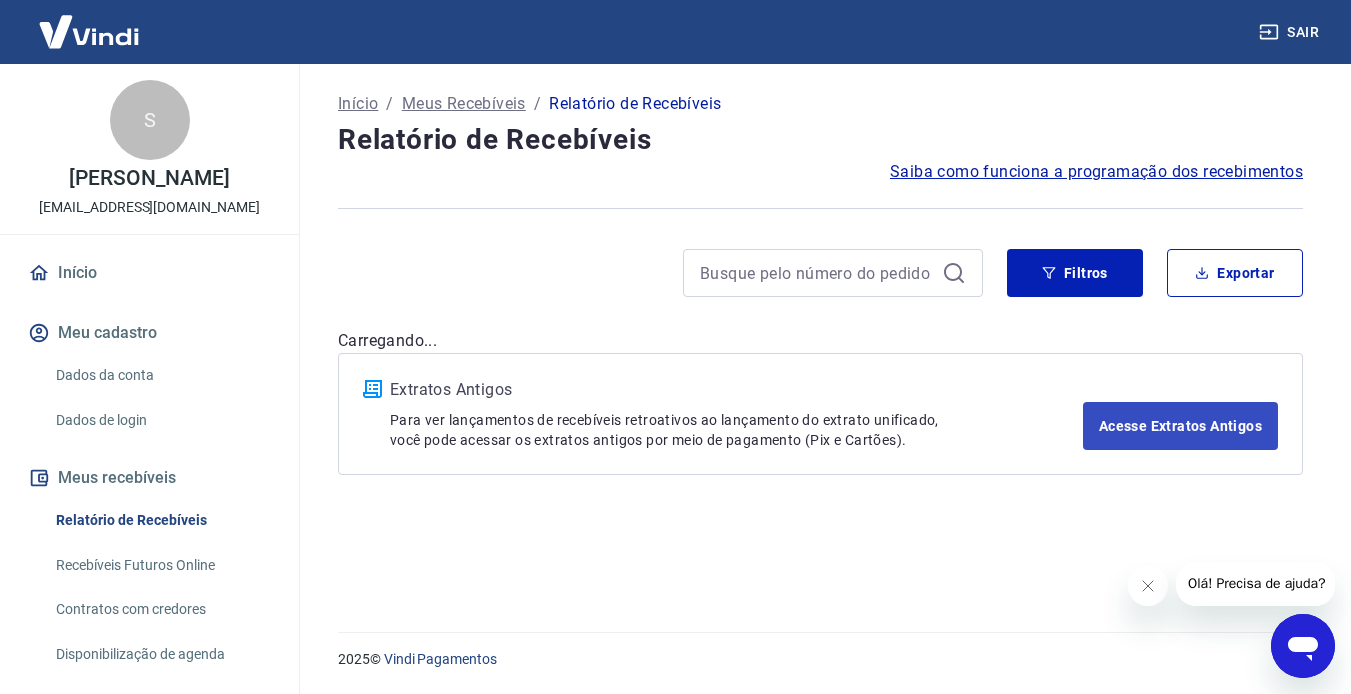 scroll, scrollTop: 0, scrollLeft: 0, axis: both 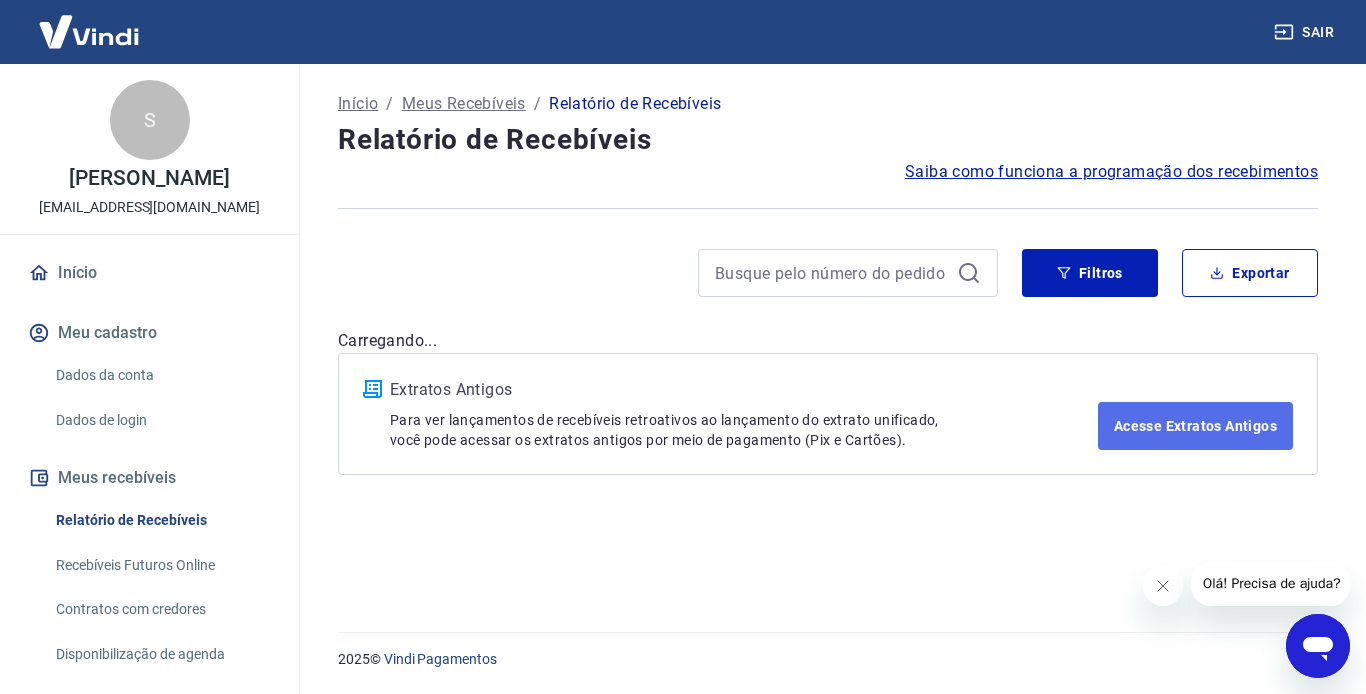 click on "Acesse Extratos Antigos" at bounding box center [1195, 426] 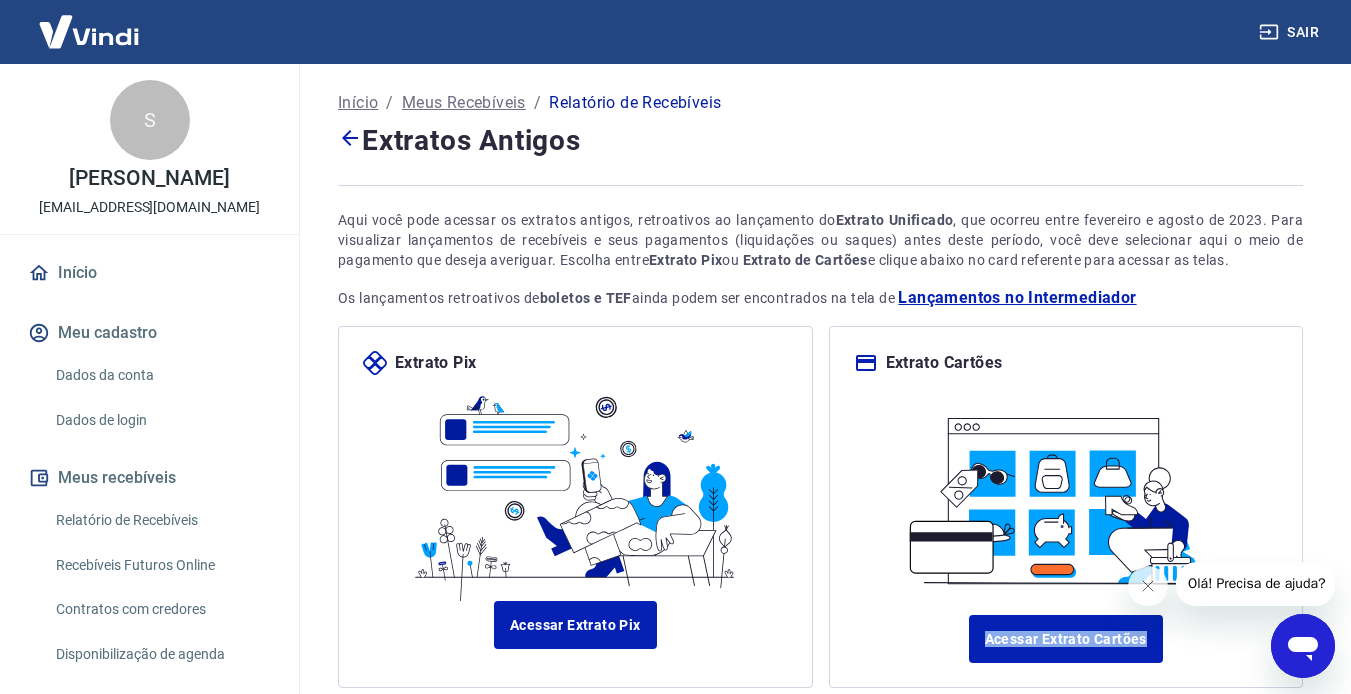 scroll, scrollTop: 0, scrollLeft: 0, axis: both 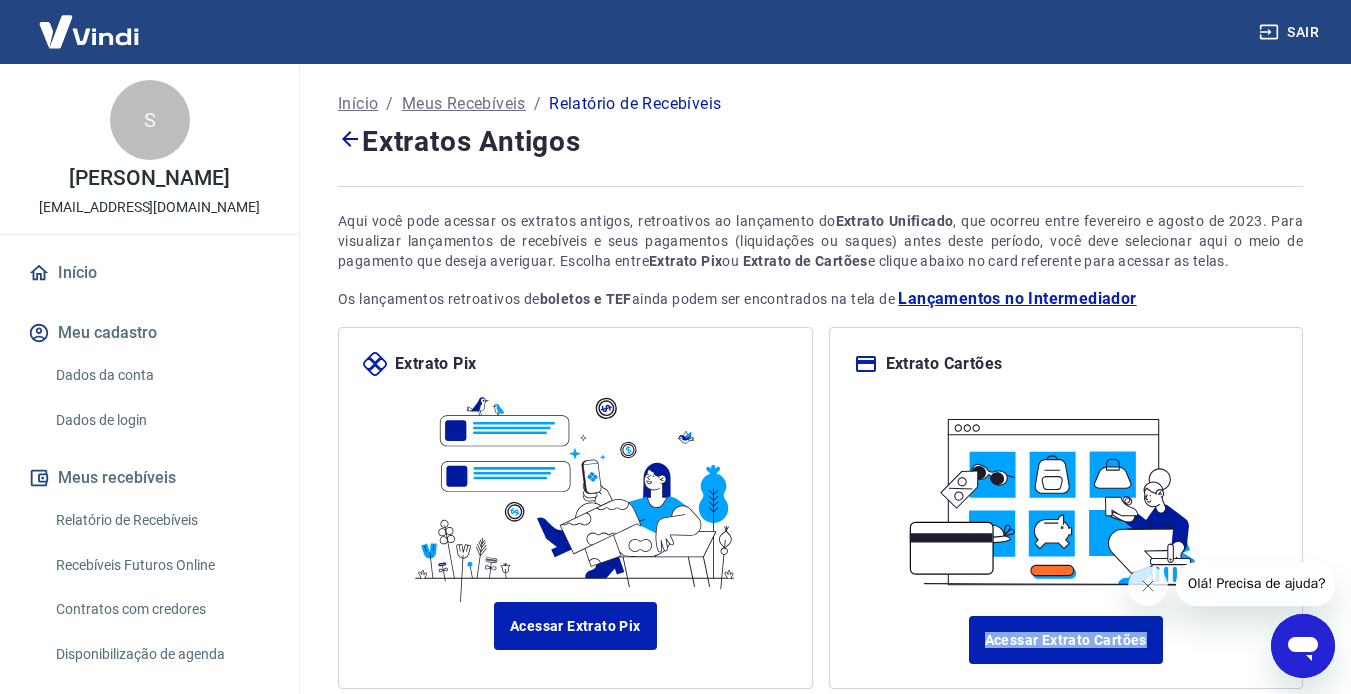 click 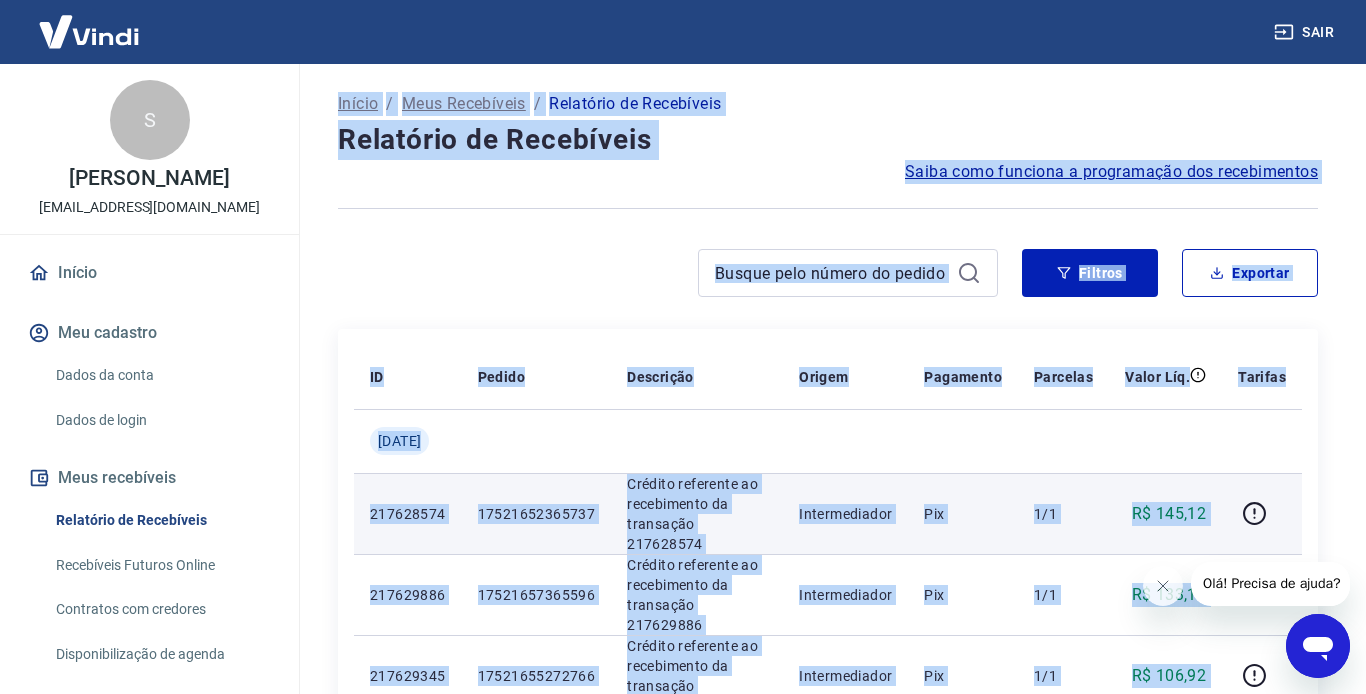 click on "Intermediador" at bounding box center (845, 513) 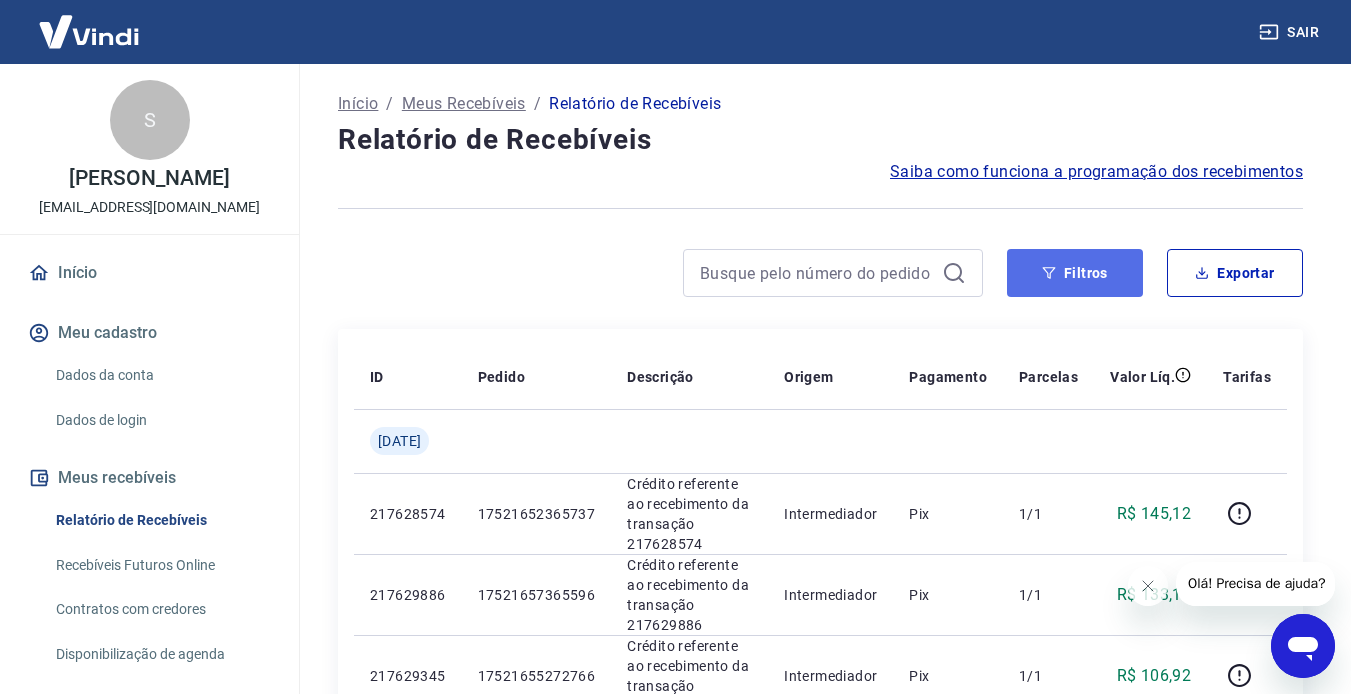 click 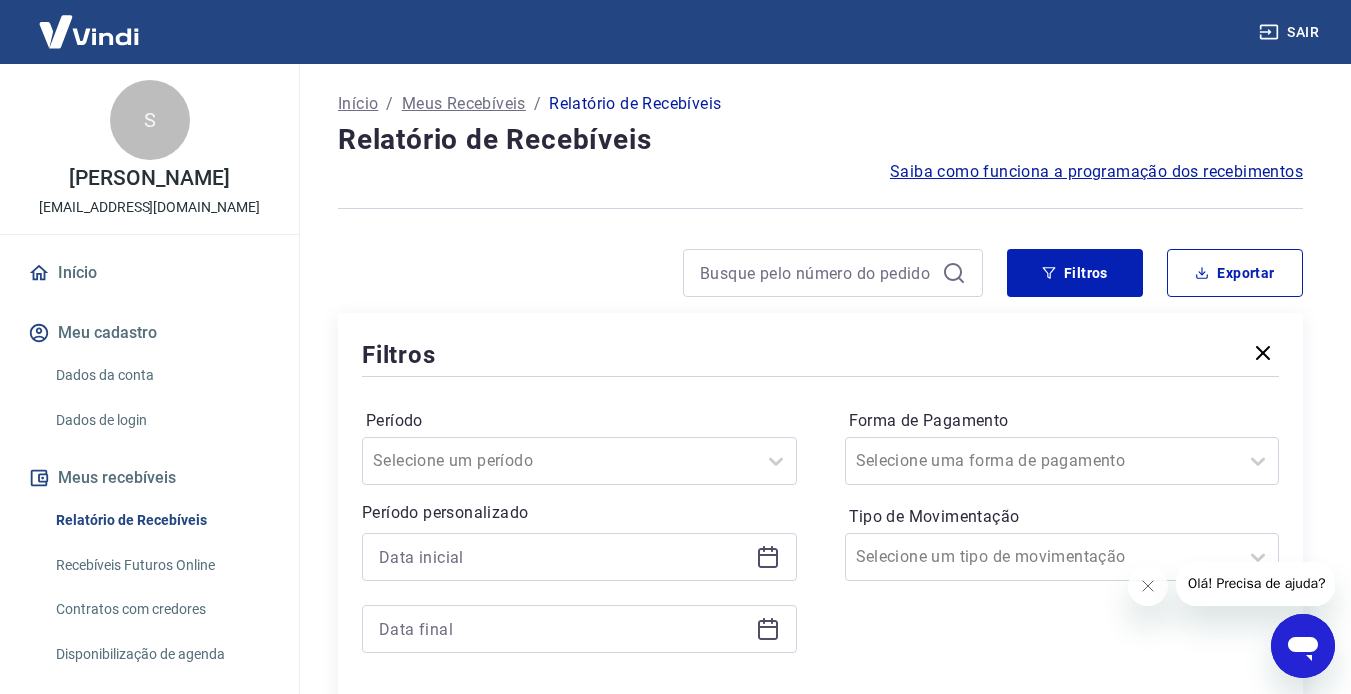 click 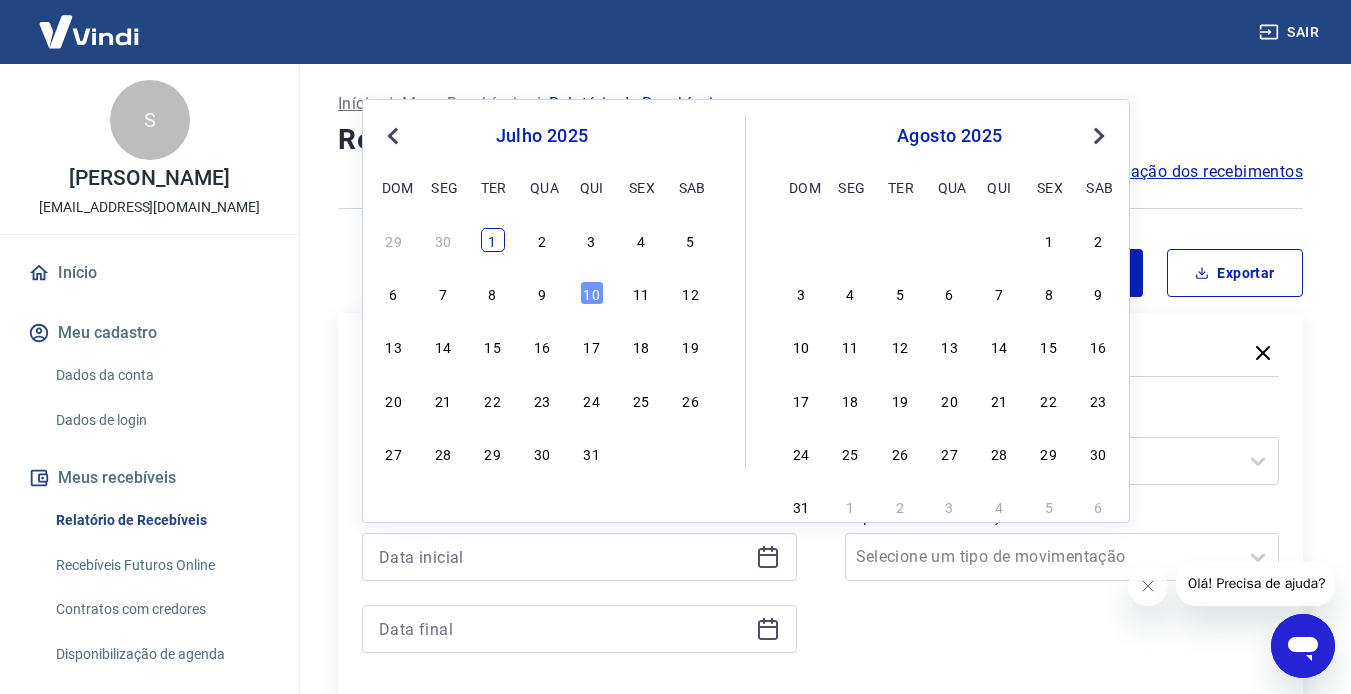 click on "29 30 1 2 3 4 5" at bounding box center [542, 239] 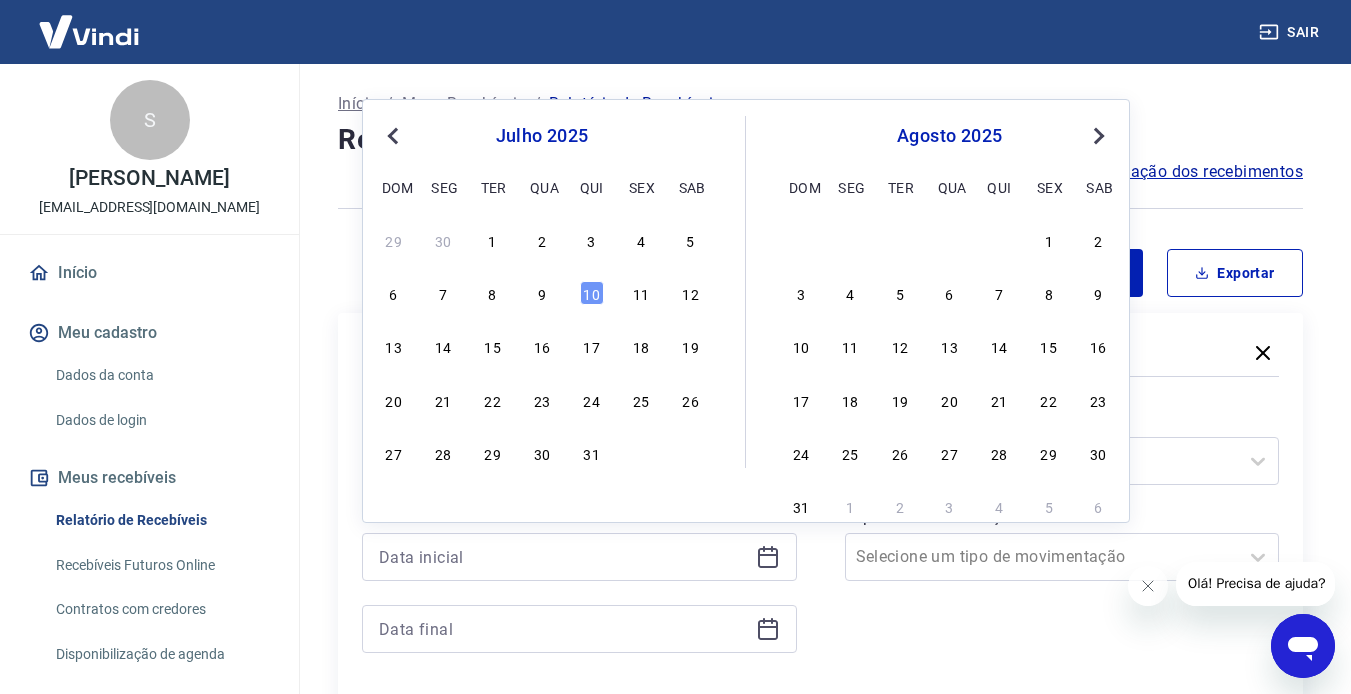 click on "29 30 1 2 3 4 5" at bounding box center [542, 239] 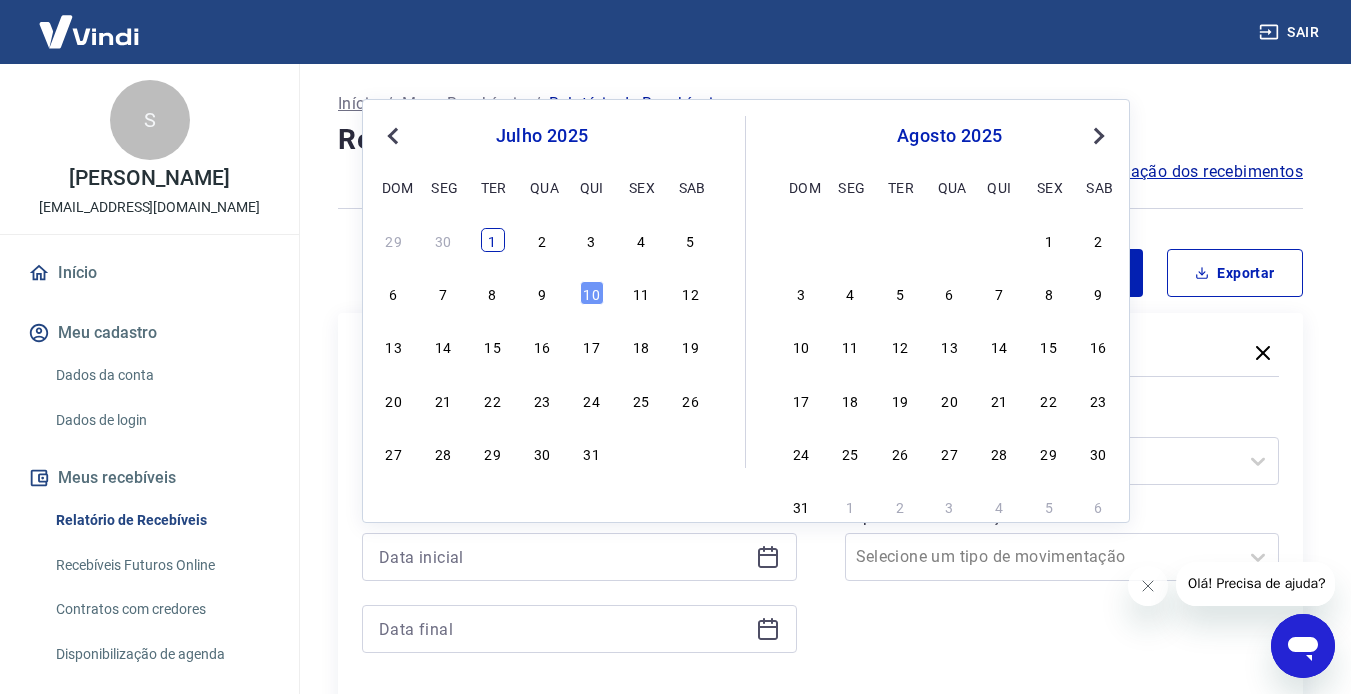 click on "1" at bounding box center (493, 240) 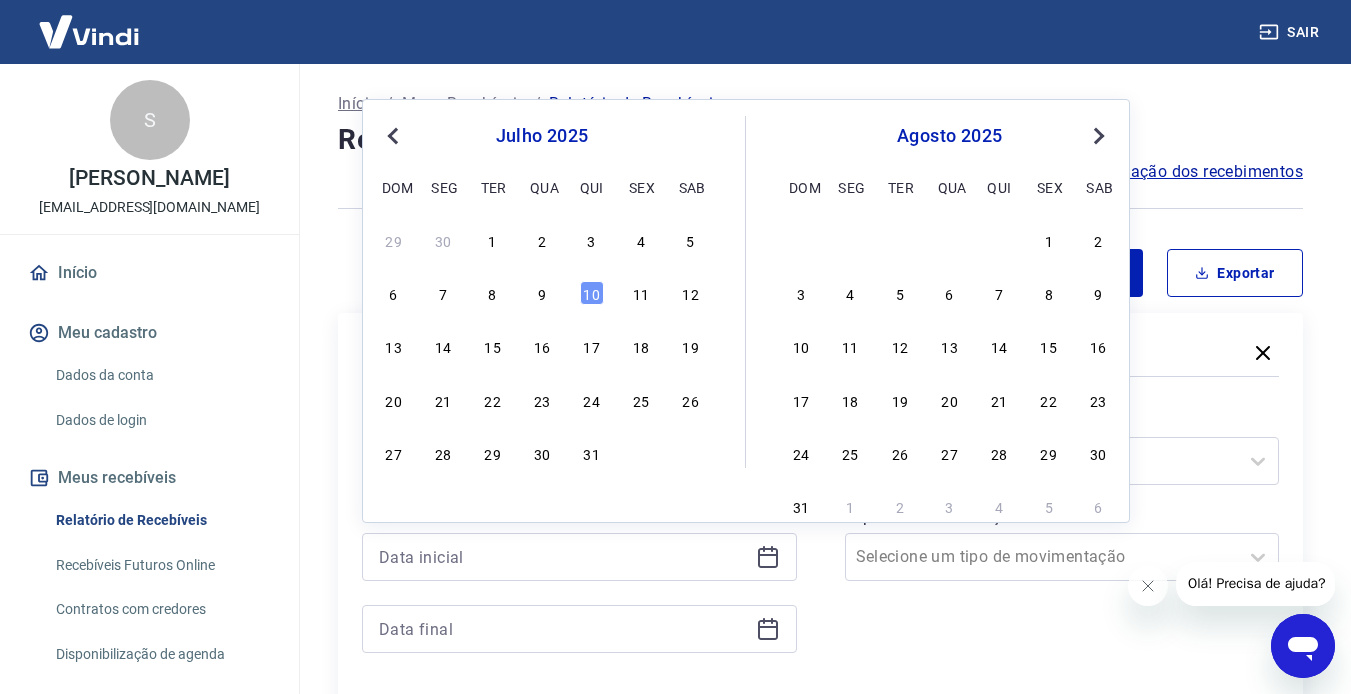 type on "[DATE]" 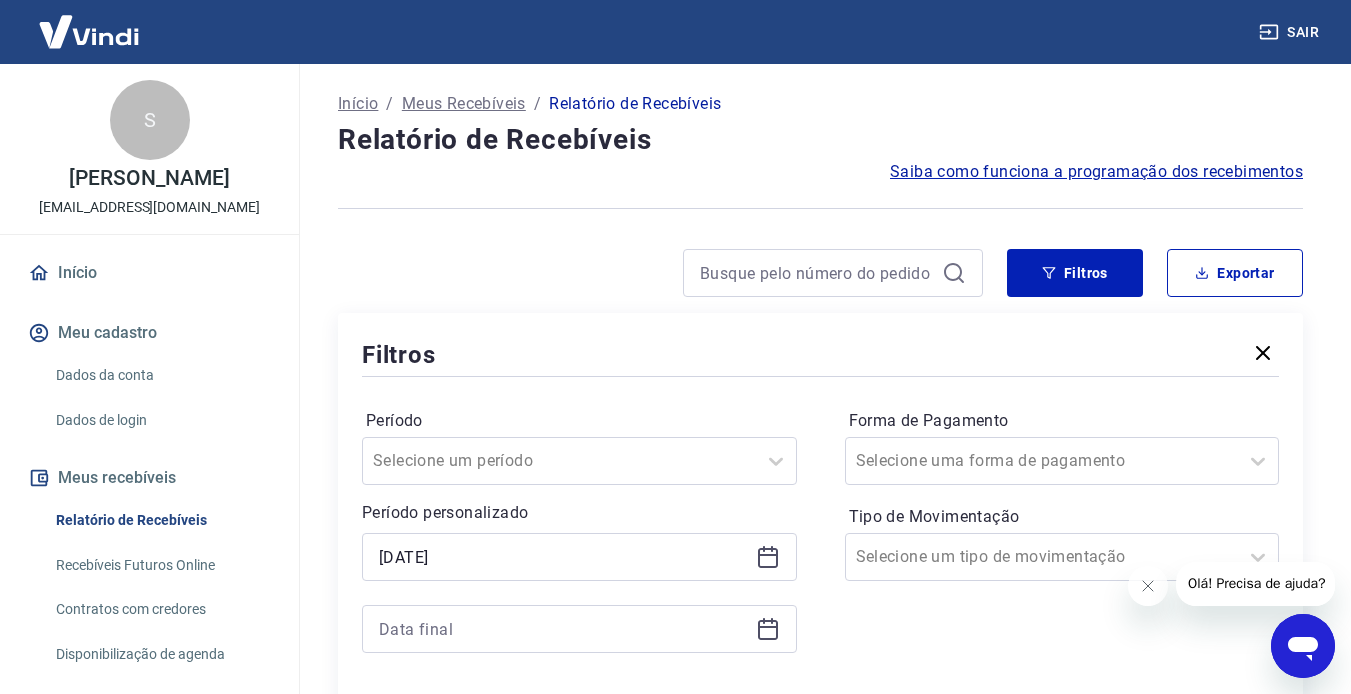 click 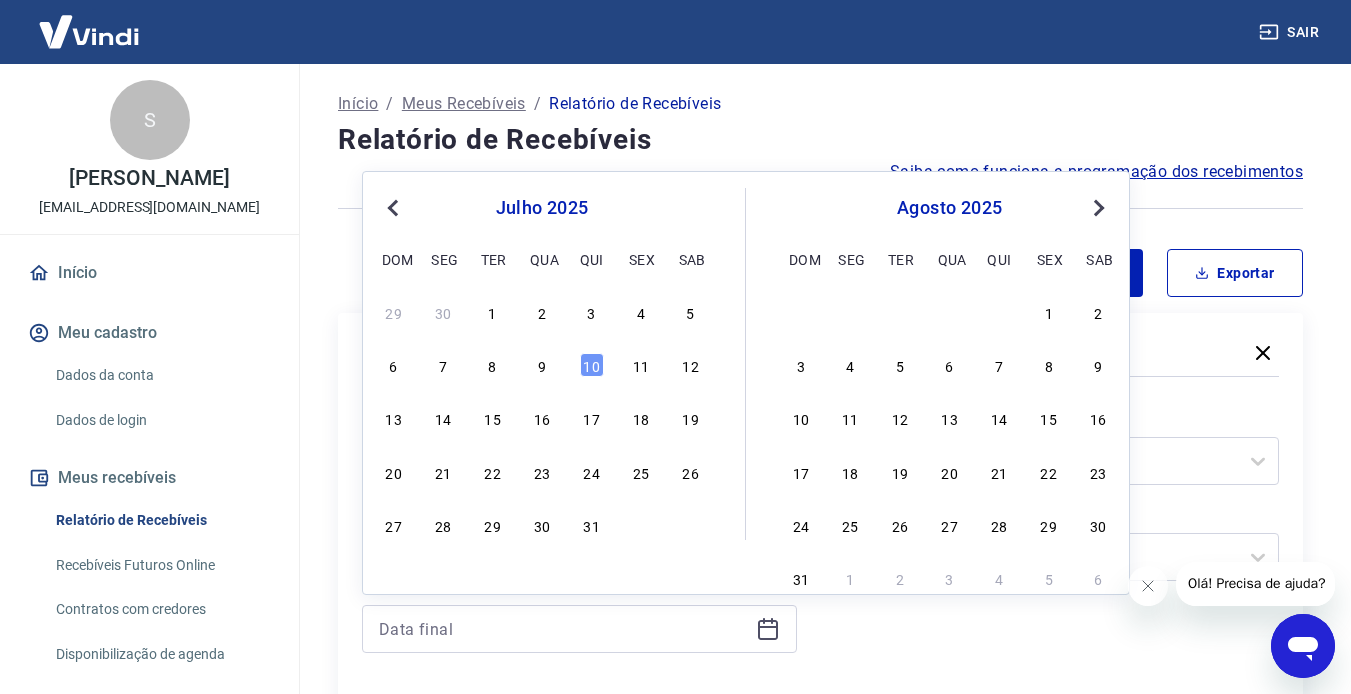 click on "29 30 1 2 3 4 5 6 7 8 9 10 11 12 13 14 15 16 17 18 19 20 21 22 23 24 25 26 27 28 29 30 31" at bounding box center [542, 418] 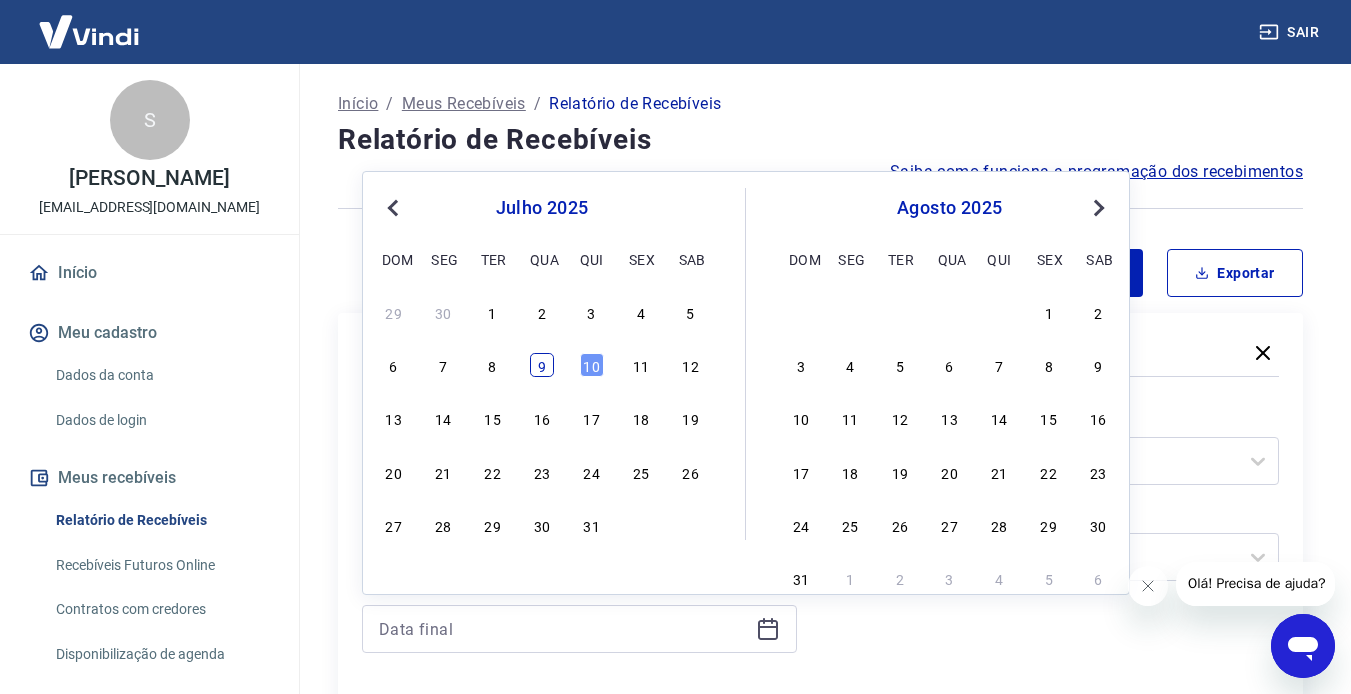 click on "9" at bounding box center (542, 365) 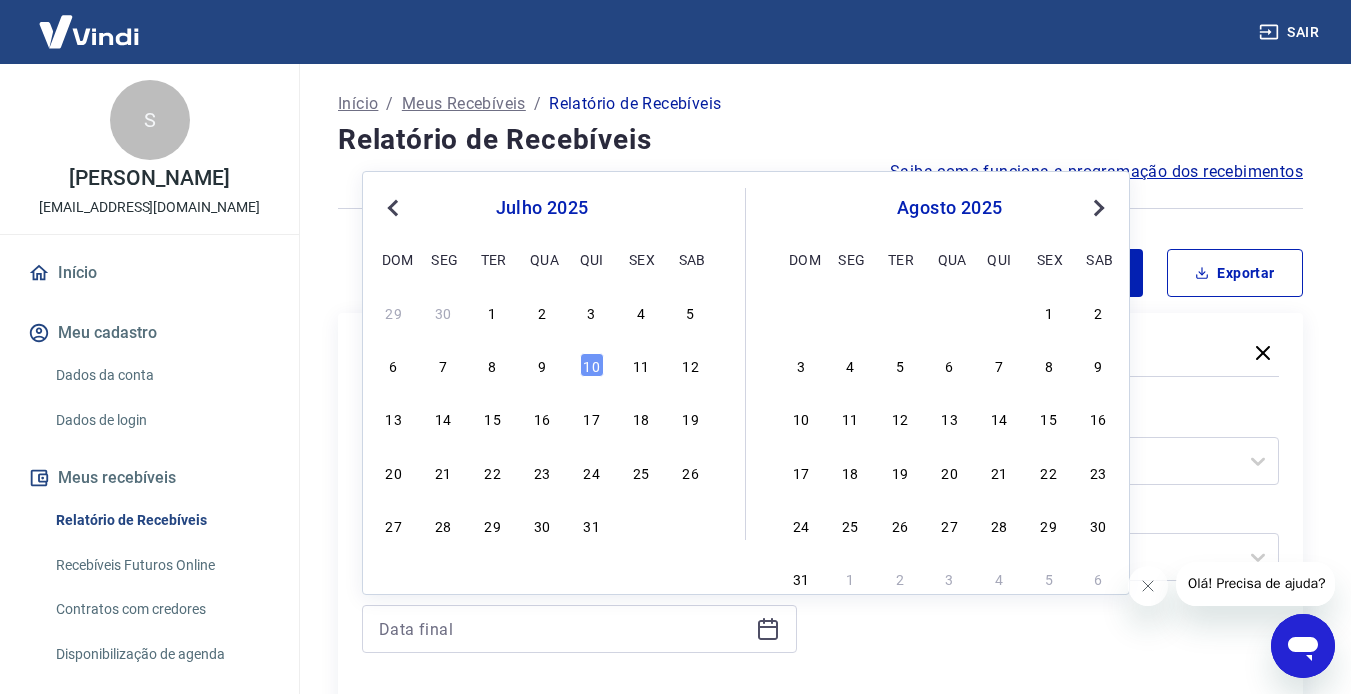 type on "[DATE]" 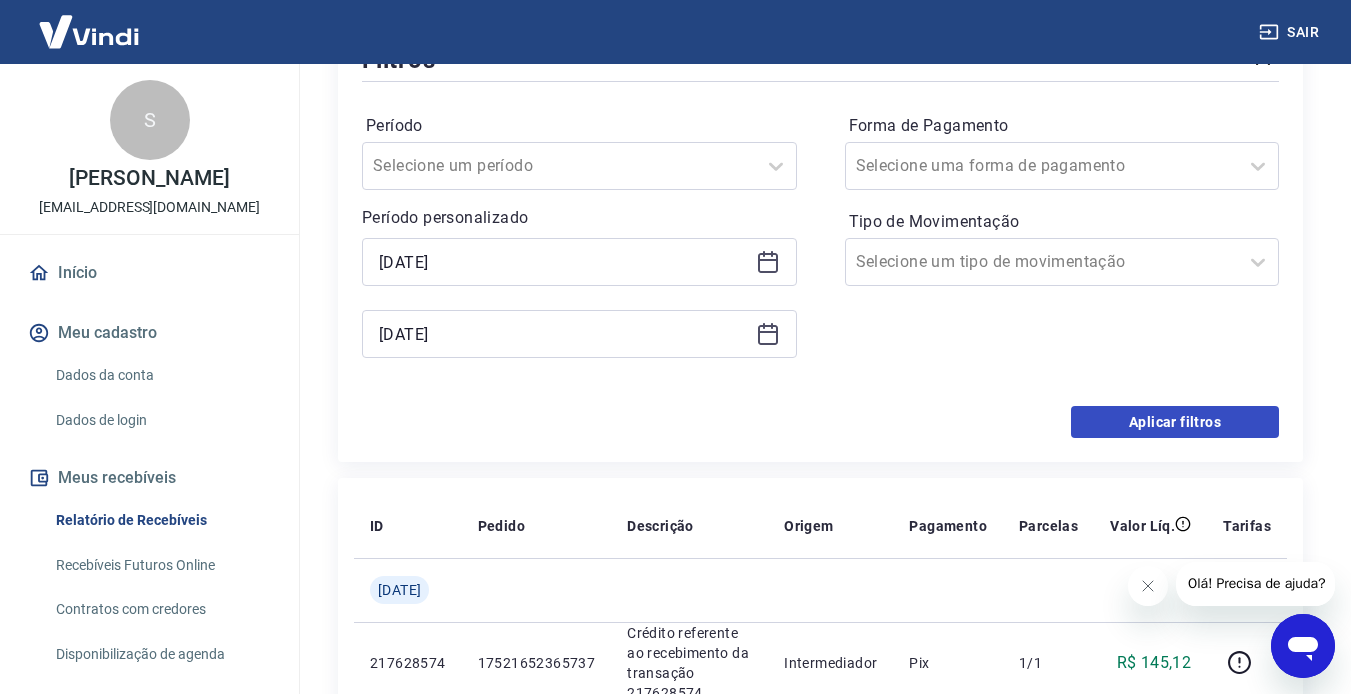 scroll, scrollTop: 300, scrollLeft: 0, axis: vertical 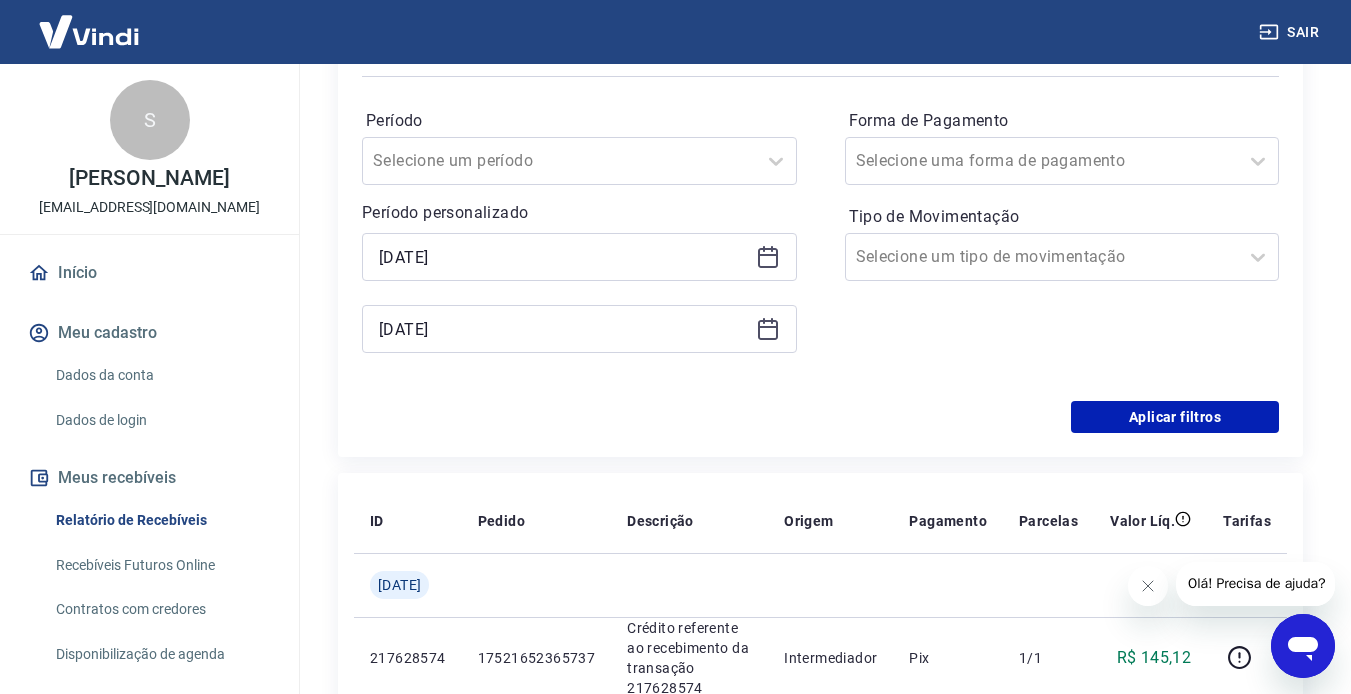 click on "Filtros Período Selecione um período Período personalizado Selected date: [DATE] [DATE] Selected date: [DATE] [DATE] Forma de Pagamento Selecione uma forma de pagamento Tipo de Movimentação Selecione um tipo de movimentação Aplicar filtros" at bounding box center [820, 235] 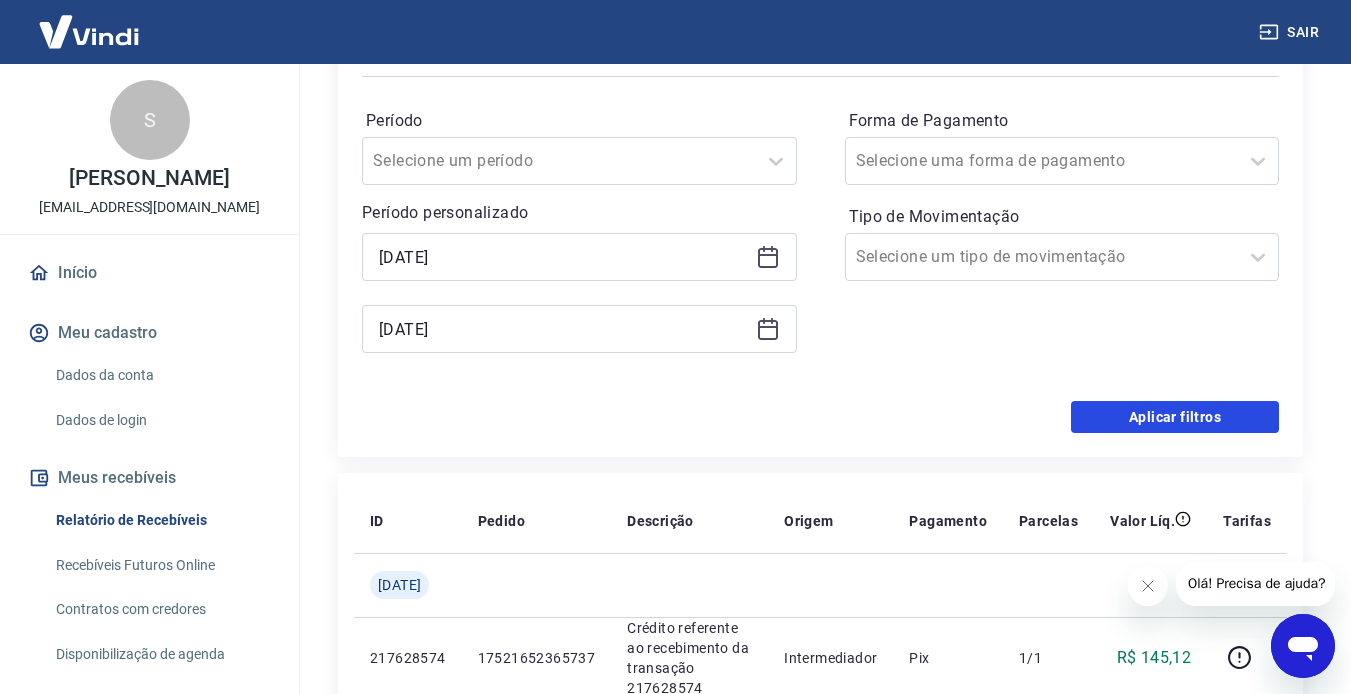 drag, startPoint x: 1120, startPoint y: 421, endPoint x: 1141, endPoint y: 595, distance: 175.26266 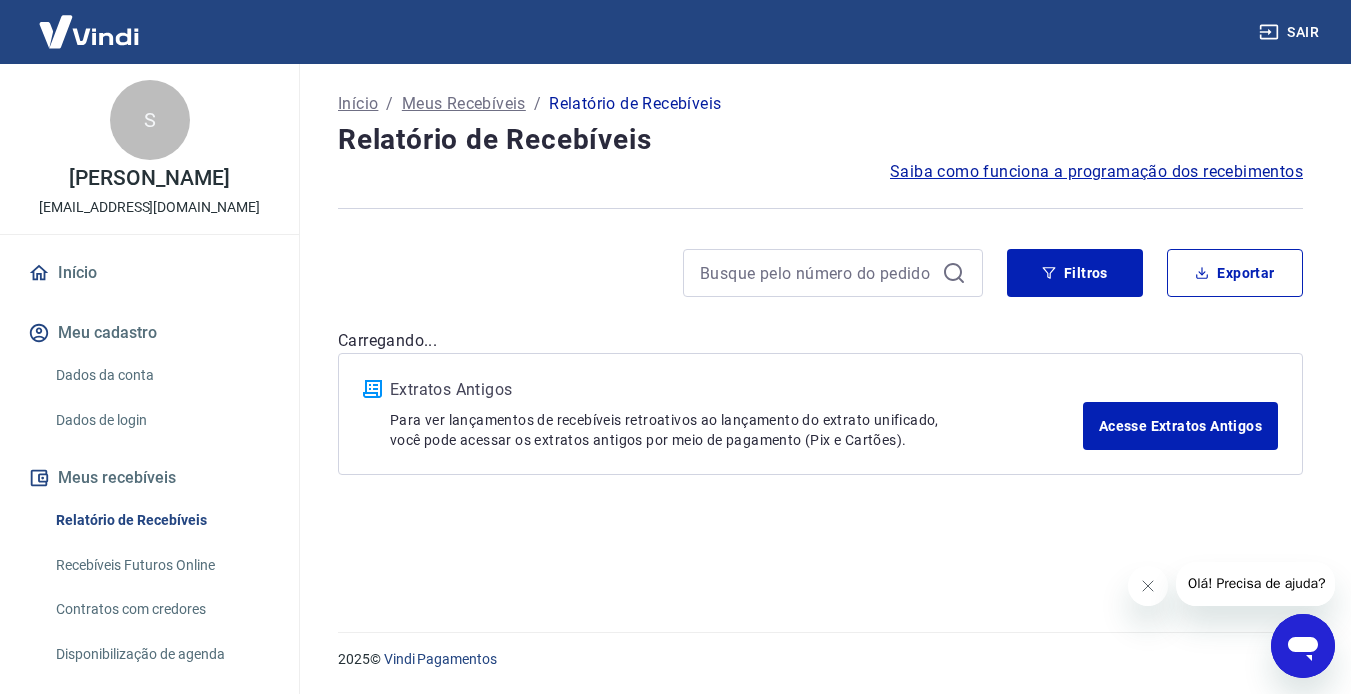 click on "Início / Meus Recebíveis / Relatório de Recebíveis Relatório de Recebíveis Saiba como funciona a programação dos recebimentos Saiba como funciona a programação dos recebimentos Filtros Exportar Carregando...   Extratos Antigos Para ver lançamentos de recebíveis retroativos ao lançamento do extrato unificado,   você pode acessar os extratos antigos por meio de pagamento (Pix e Cartões). Acesse Extratos Antigos" at bounding box center [820, 336] 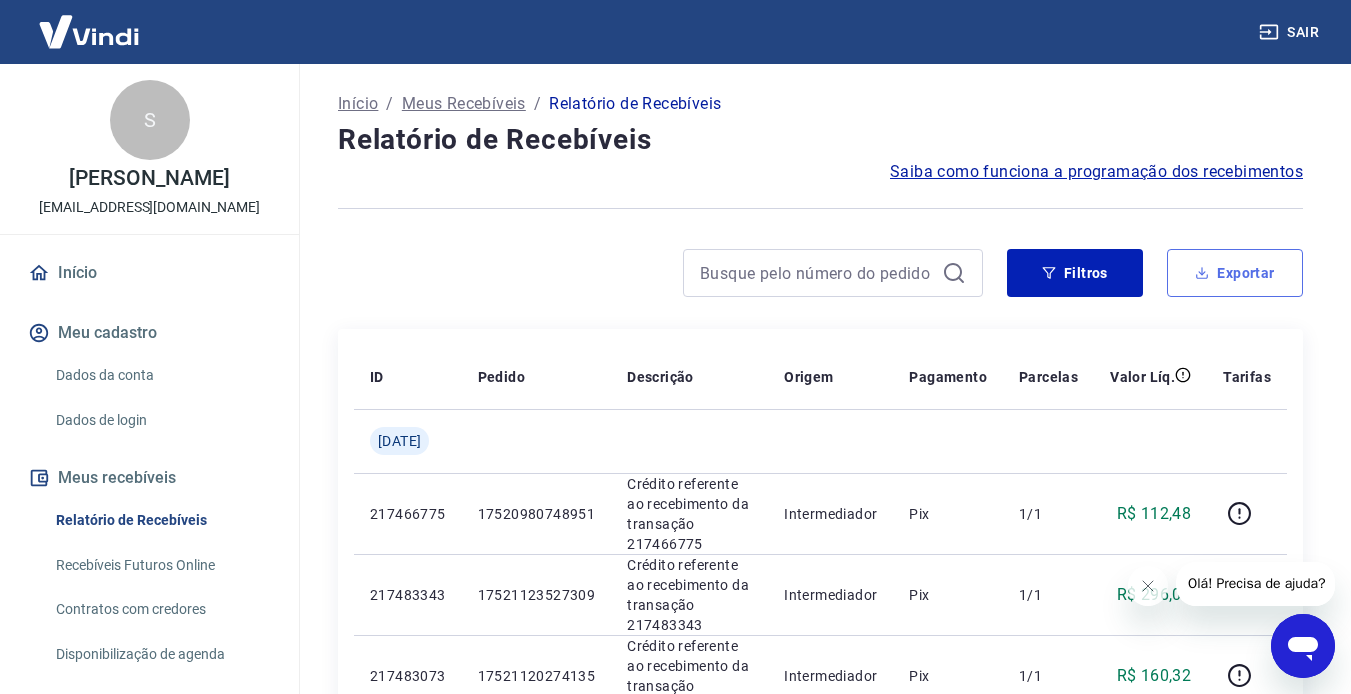 click on "Exportar" at bounding box center [1235, 273] 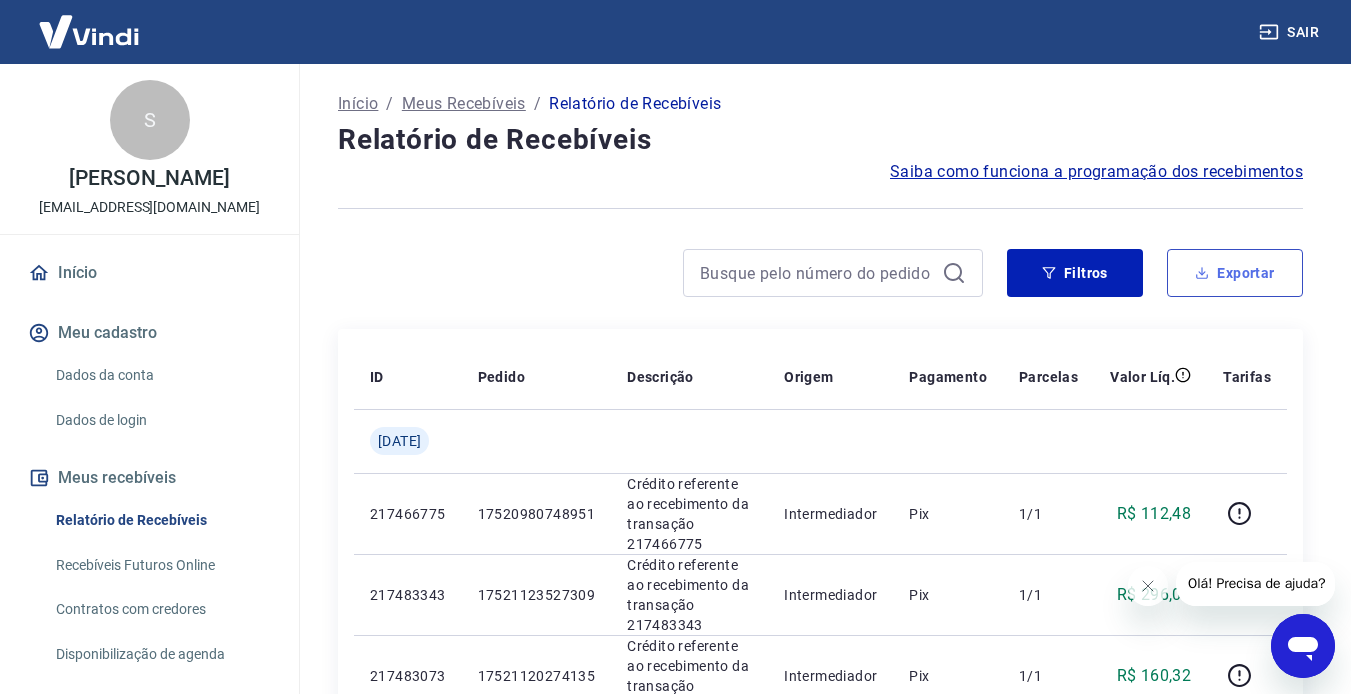 type on "[DATE]" 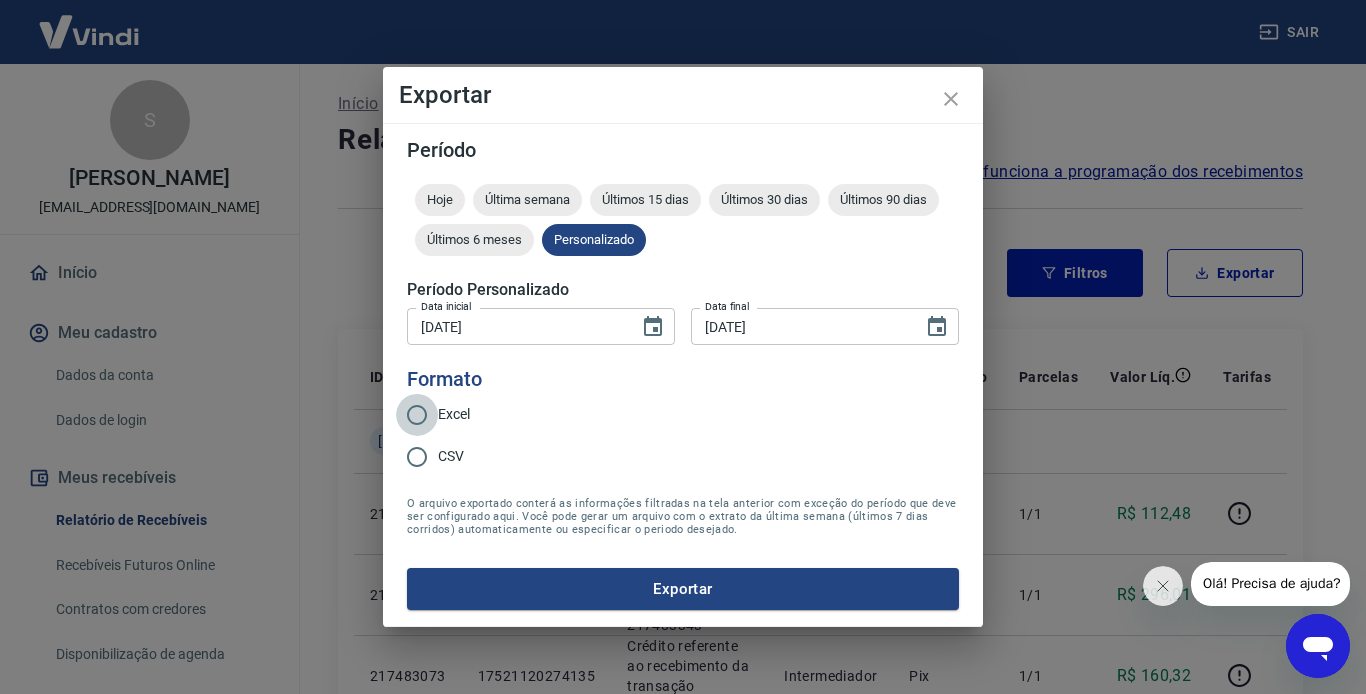 click on "Excel" at bounding box center [417, 415] 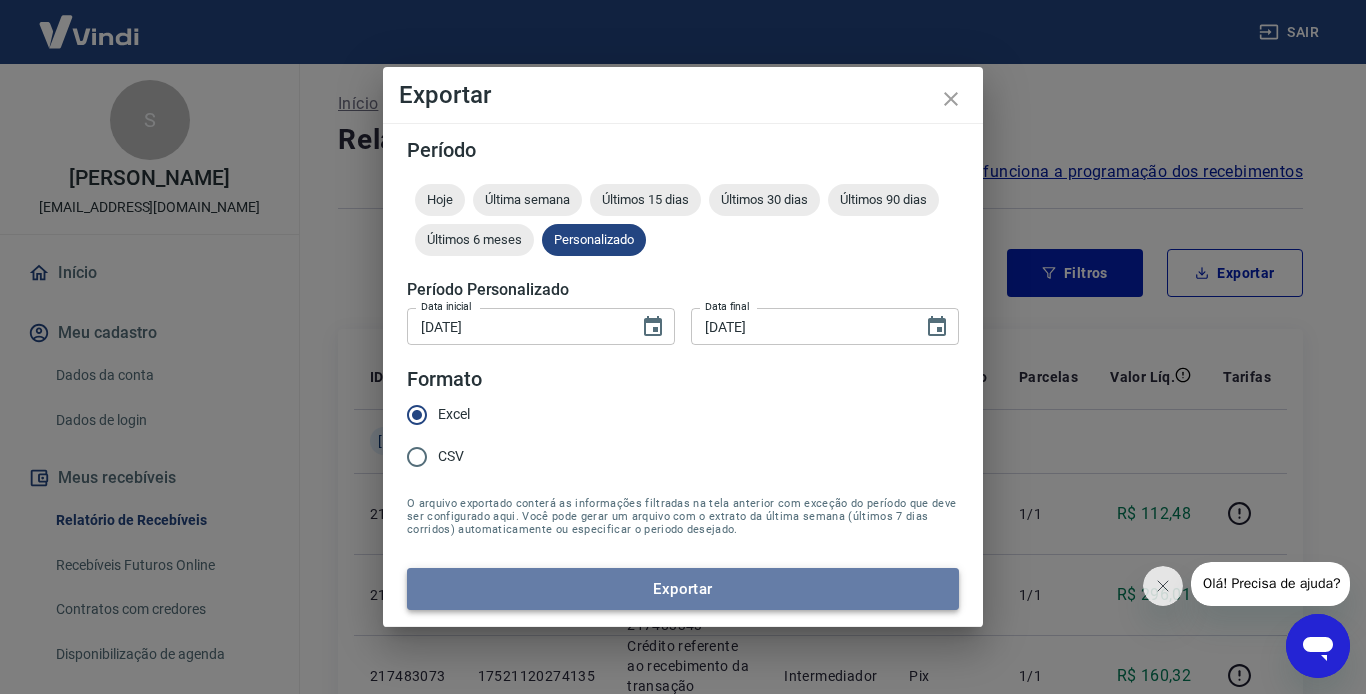 click on "Exportar" at bounding box center (683, 589) 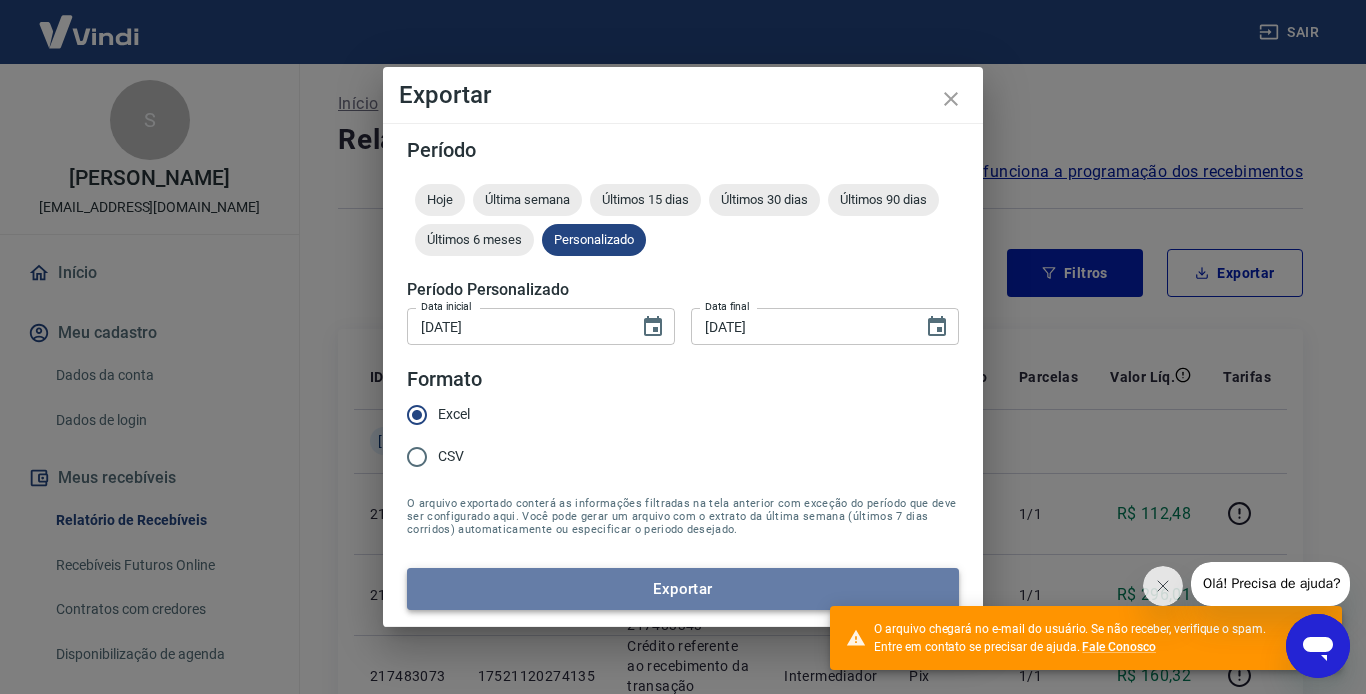click on "Exportar" at bounding box center [683, 589] 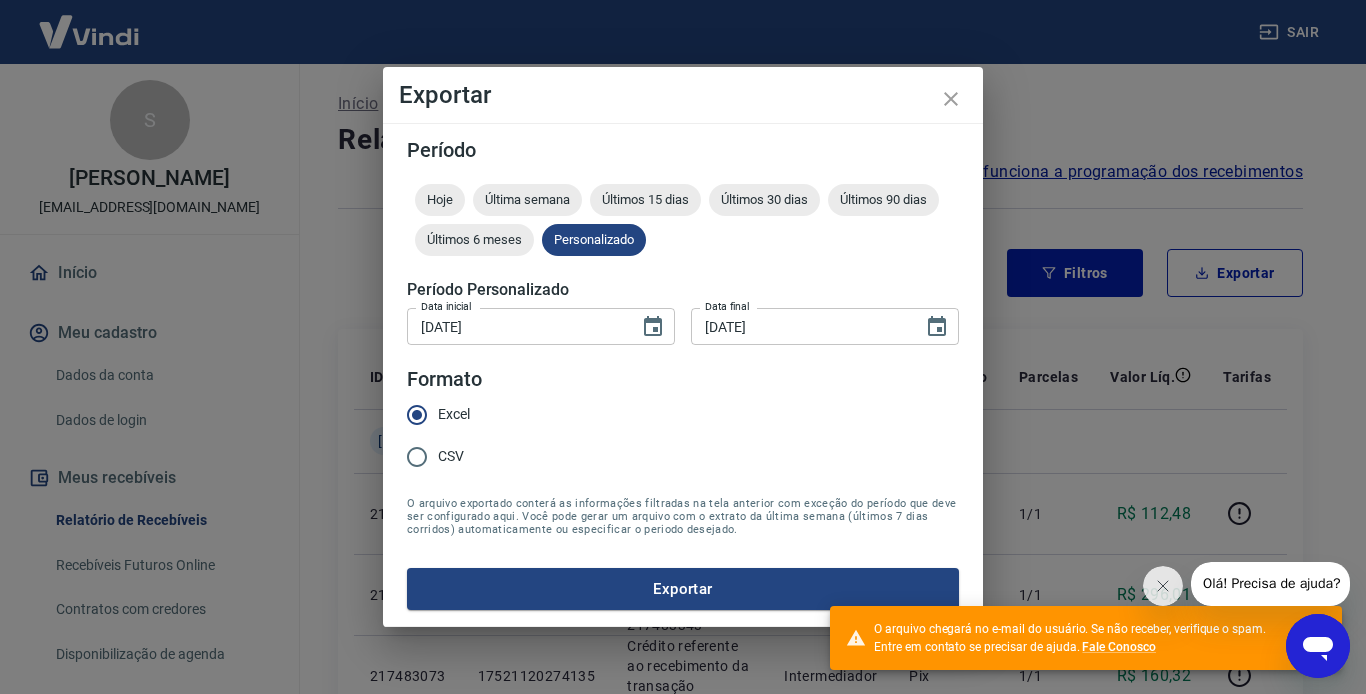 click on "Exportar   Período   Hoje Última semana Últimos 15 dias Últimos 30 dias Últimos 90 dias Últimos 6 meses Personalizado Período Personalizado Data inicial [DATE] Data inicial Data final [DATE] Data final Formato Excel CSV O arquivo exportado conterá as informações filtradas na tela anterior com exceção do período que deve ser configurado aqui. Você pode gerar um arquivo com o extrato da última semana (últimos 7 dias corridos) automaticamente ou especificar o periodo desejado. Exportar" at bounding box center (683, 347) 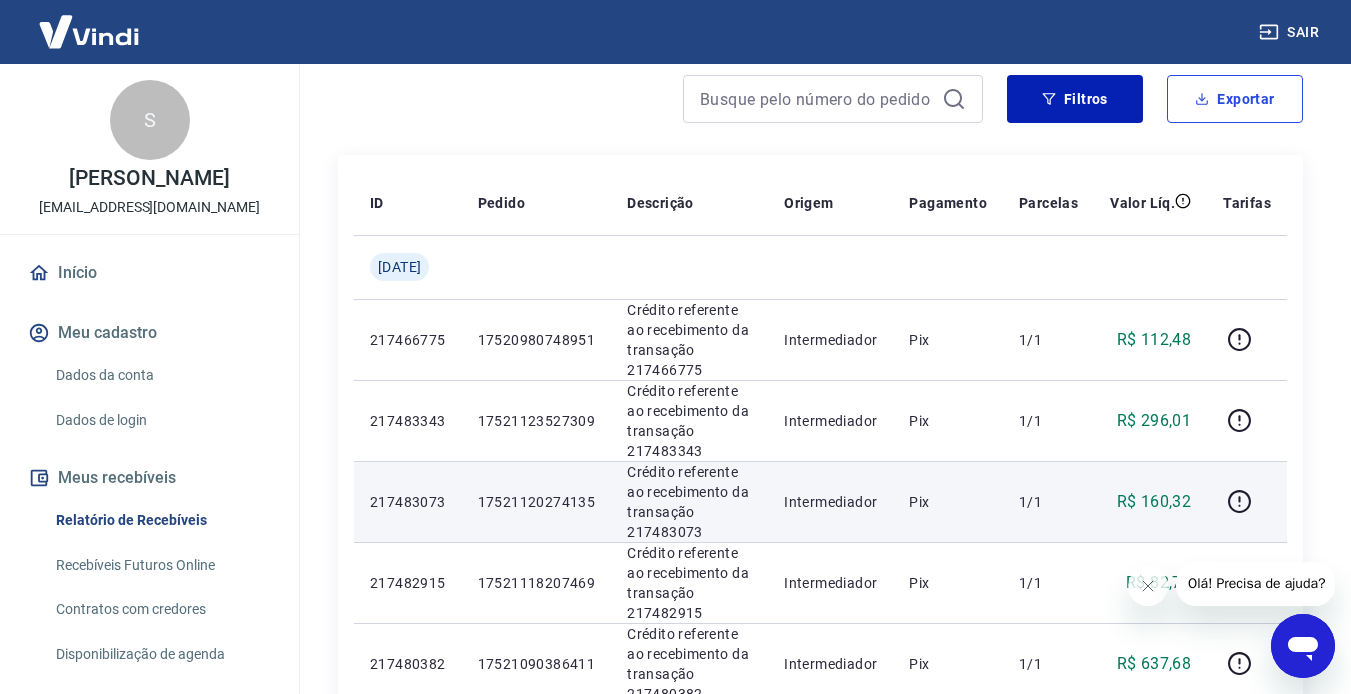 scroll, scrollTop: 0, scrollLeft: 0, axis: both 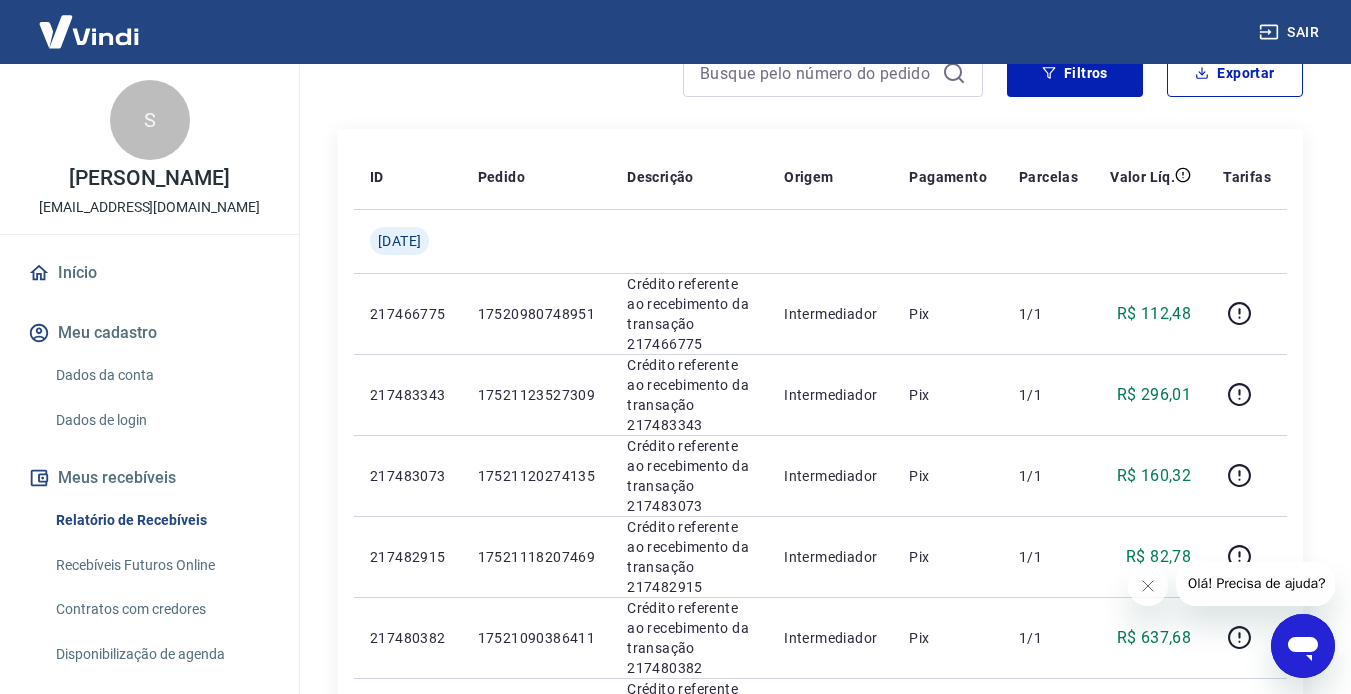 click on "Dados da conta" at bounding box center [161, 375] 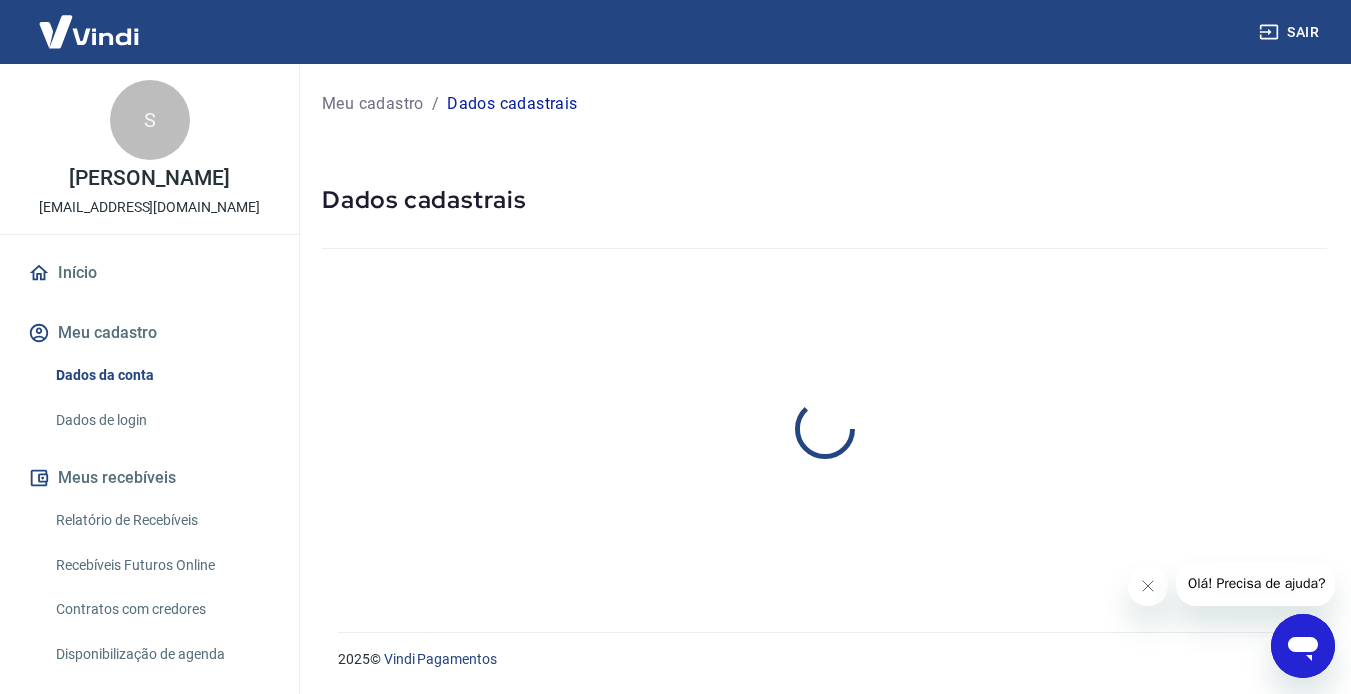 scroll, scrollTop: 0, scrollLeft: 0, axis: both 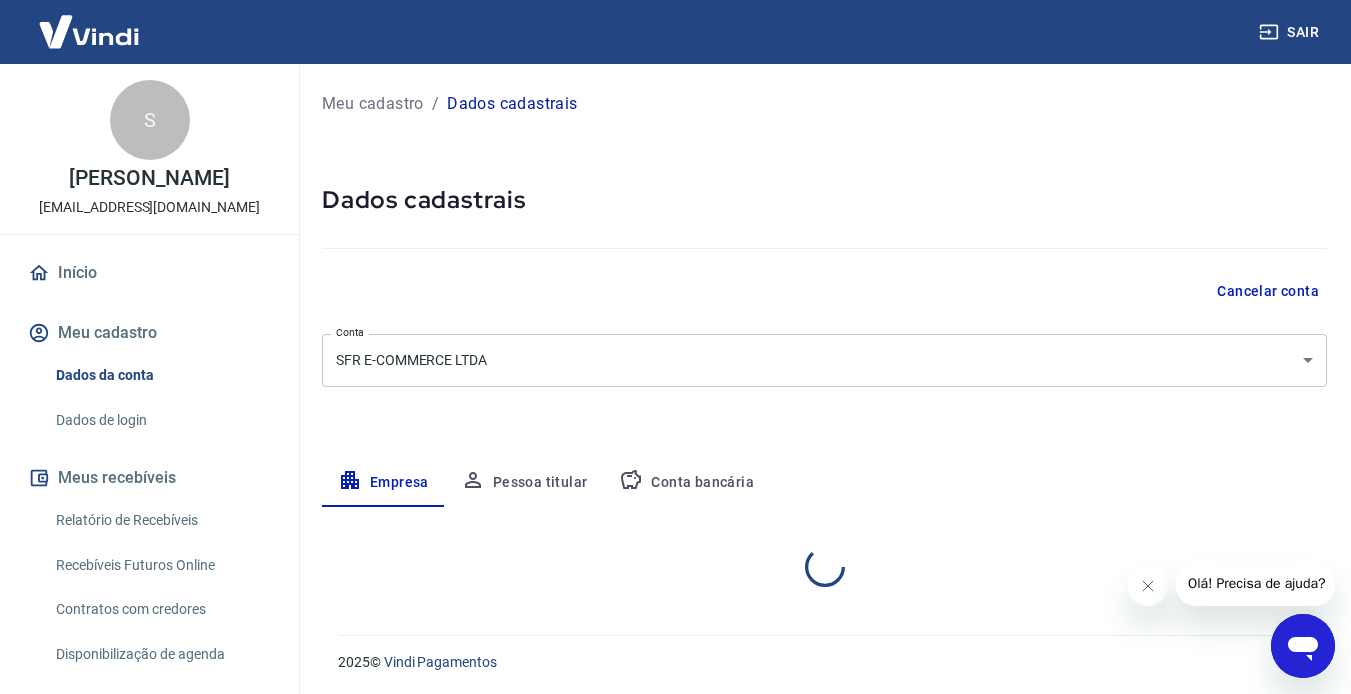 select on "MG" 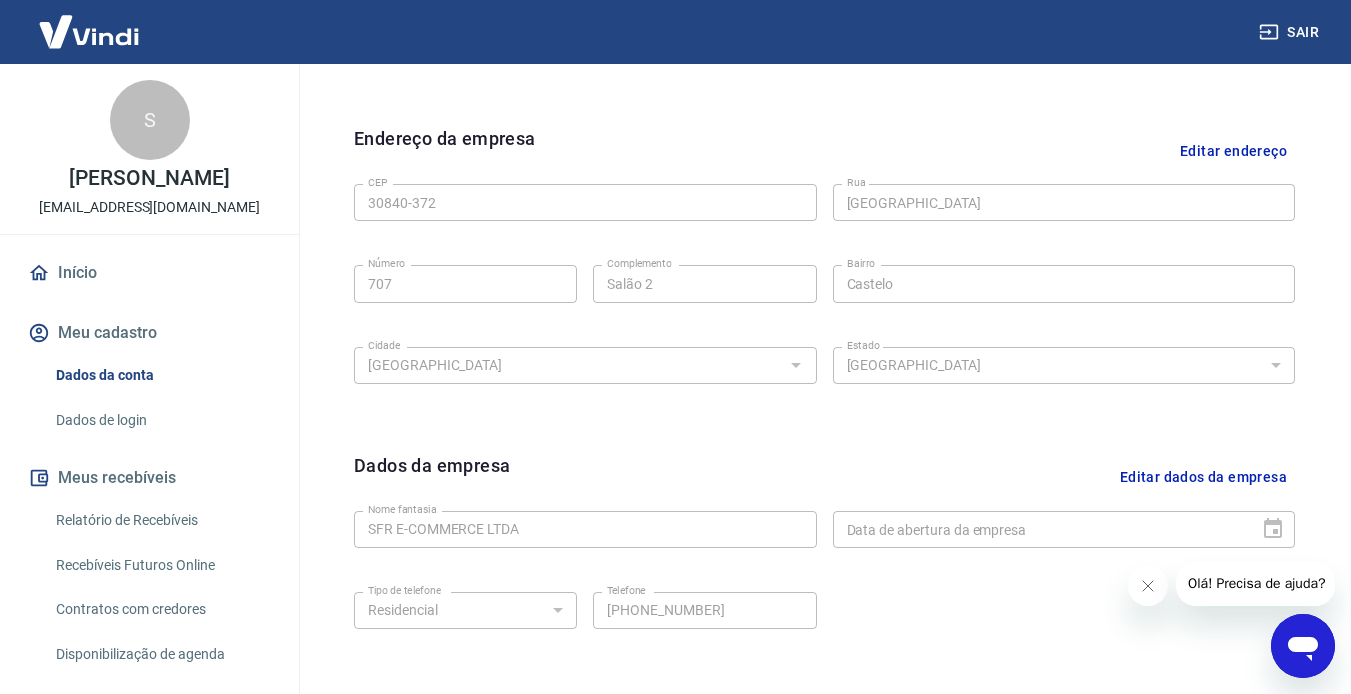 scroll, scrollTop: 700, scrollLeft: 0, axis: vertical 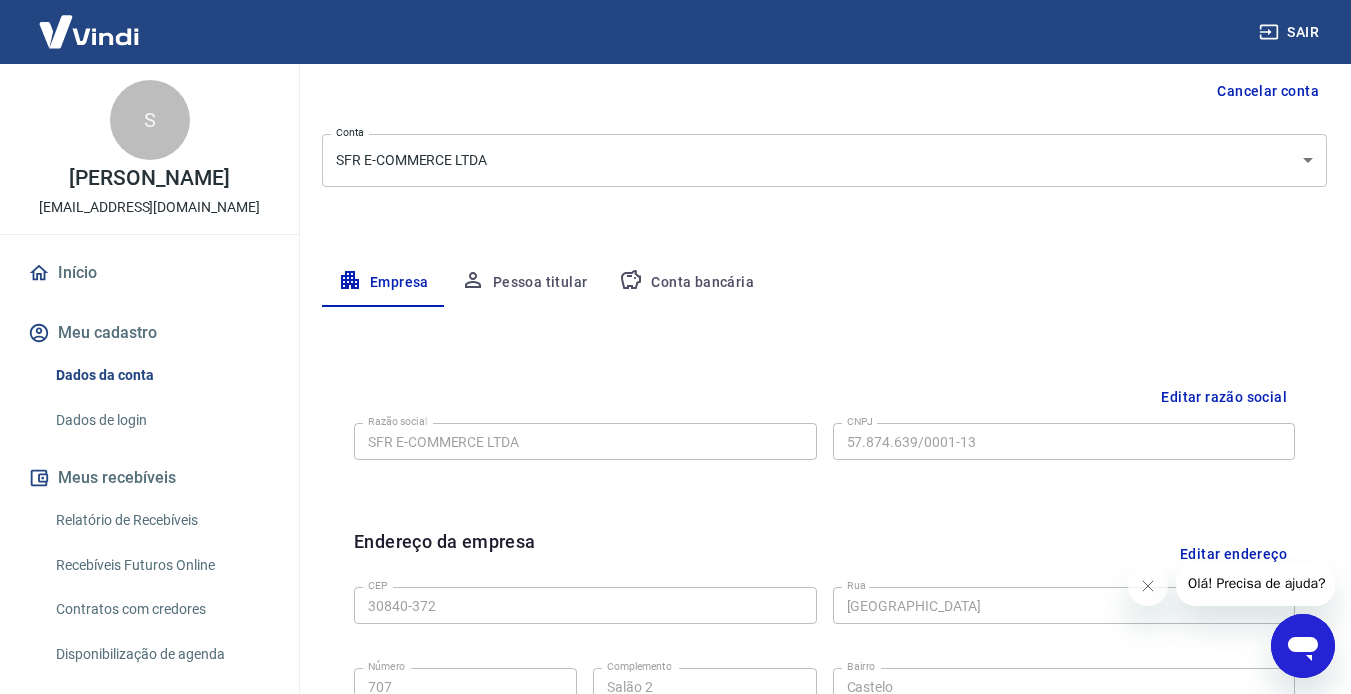 click on "Pessoa titular" at bounding box center [524, 283] 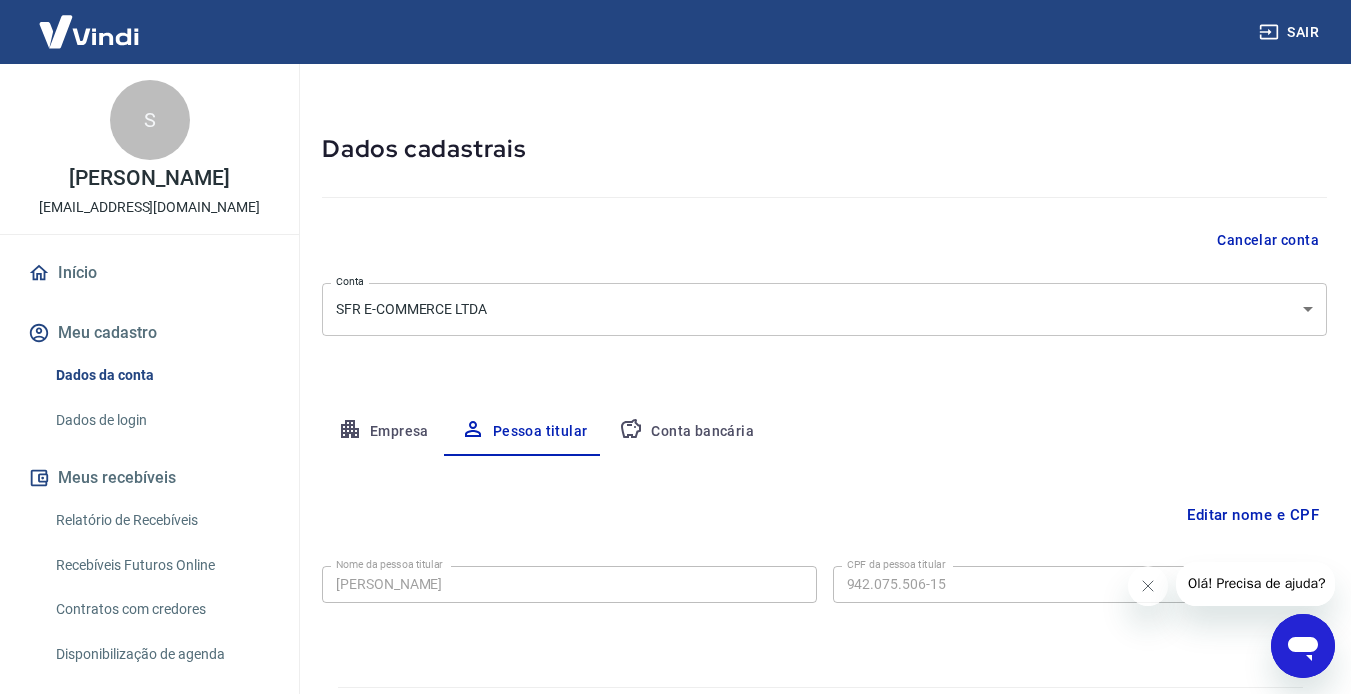 scroll, scrollTop: 0, scrollLeft: 0, axis: both 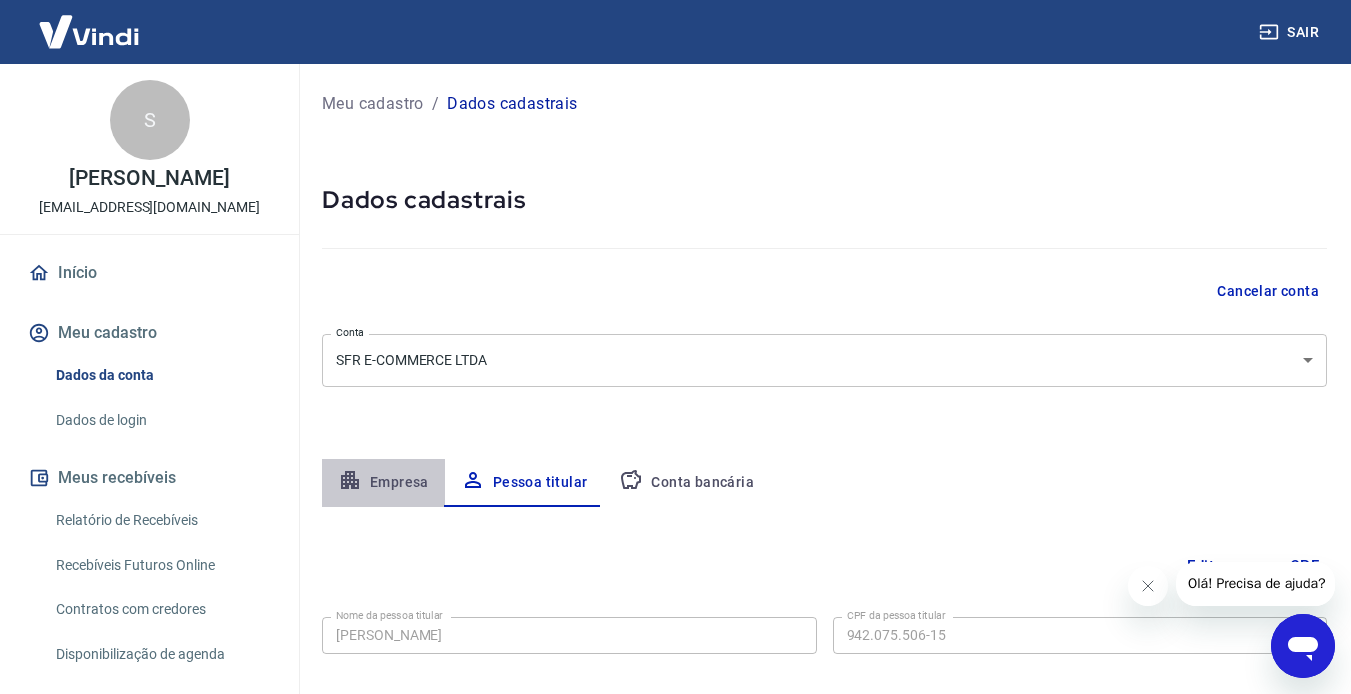 click on "Empresa" at bounding box center [383, 483] 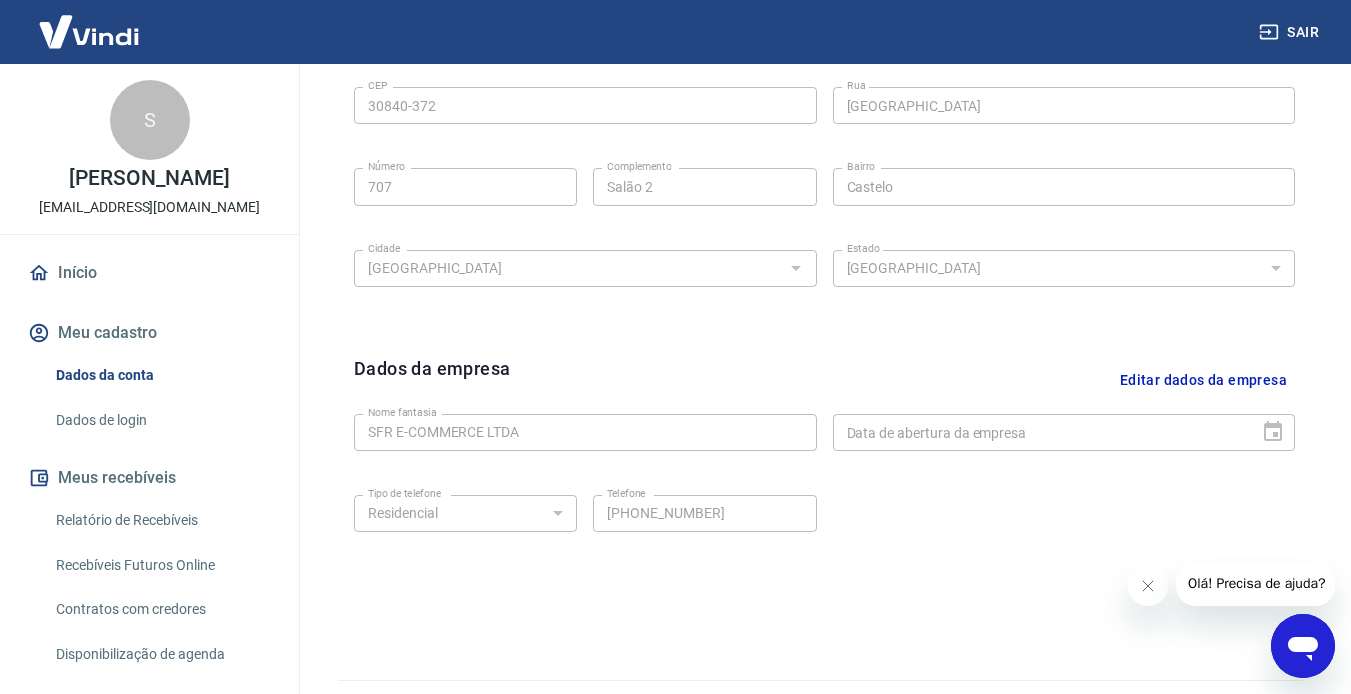 scroll, scrollTop: 748, scrollLeft: 0, axis: vertical 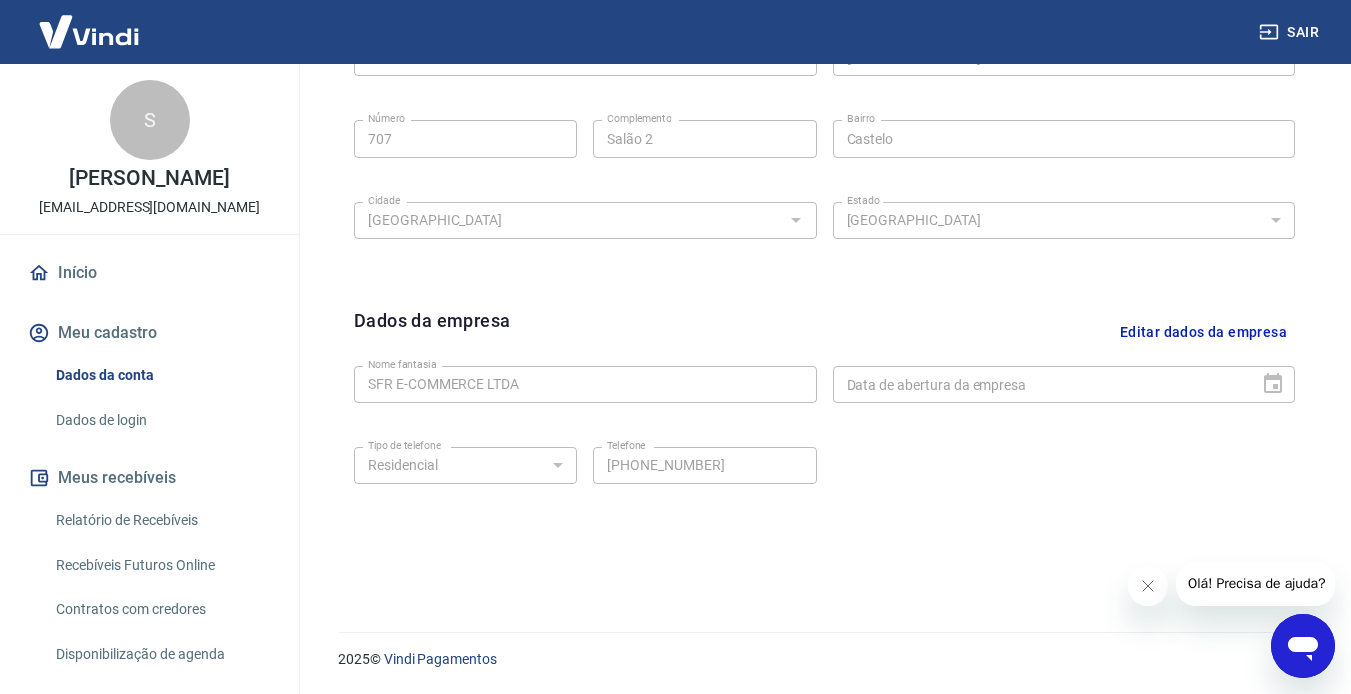 click on "Dados de login" at bounding box center (161, 420) 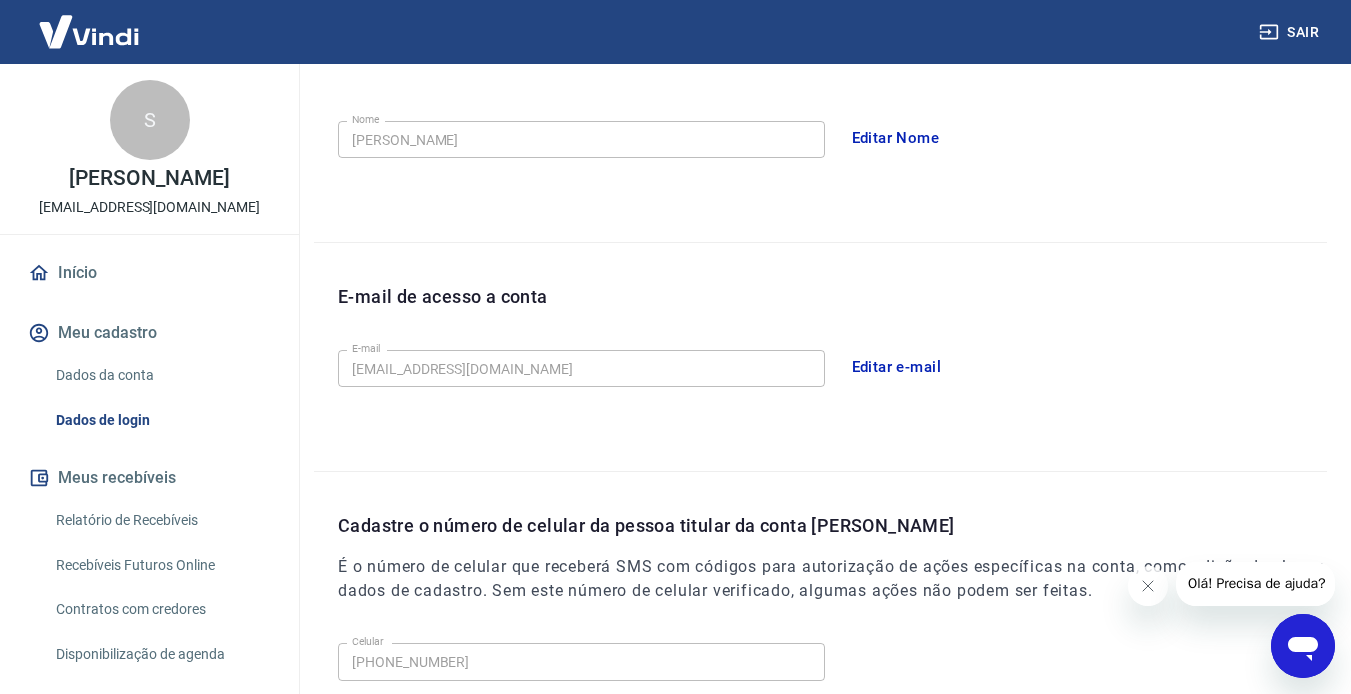 scroll, scrollTop: 371, scrollLeft: 0, axis: vertical 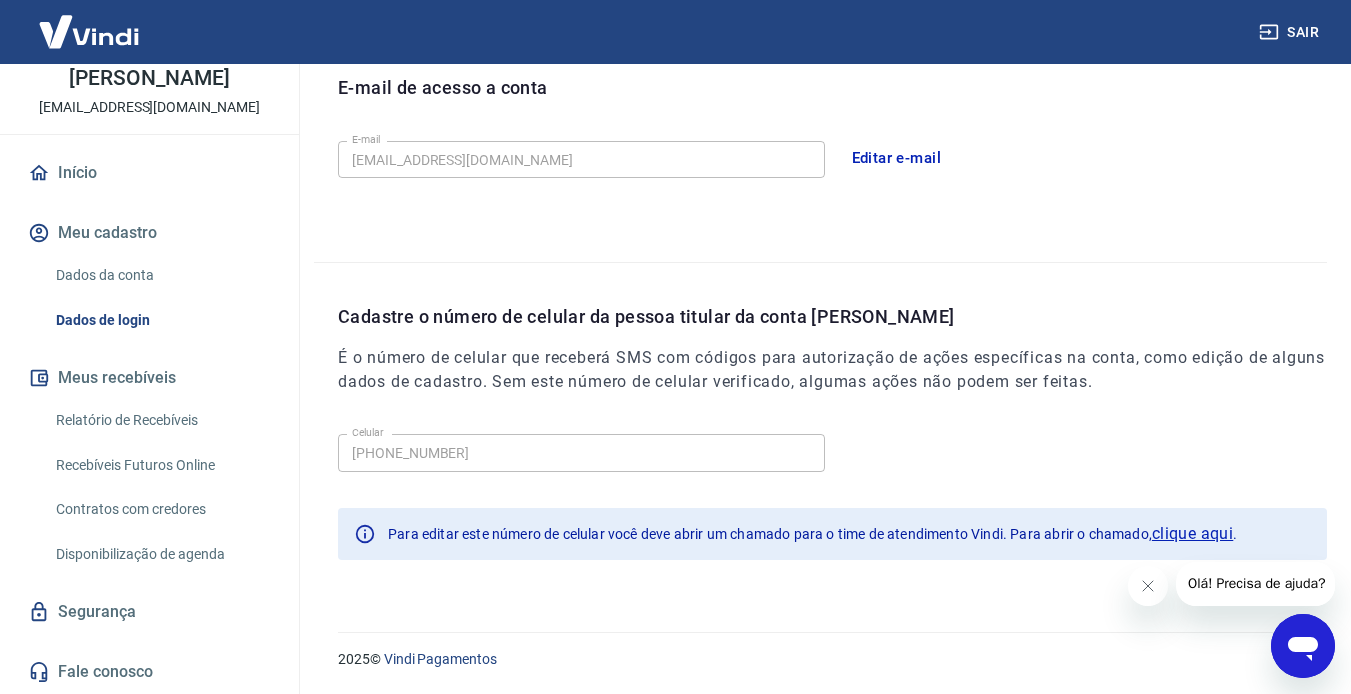 click on "Relatório de Recebíveis" at bounding box center [161, 420] 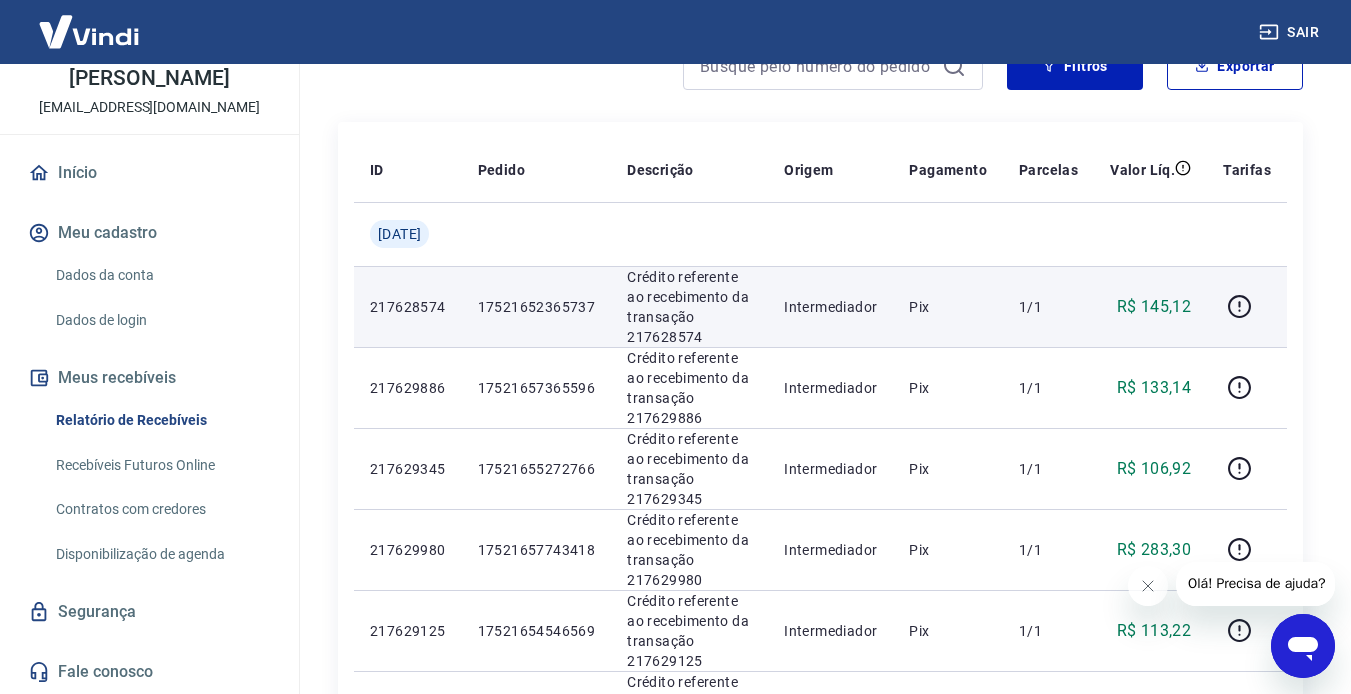 scroll, scrollTop: 100, scrollLeft: 0, axis: vertical 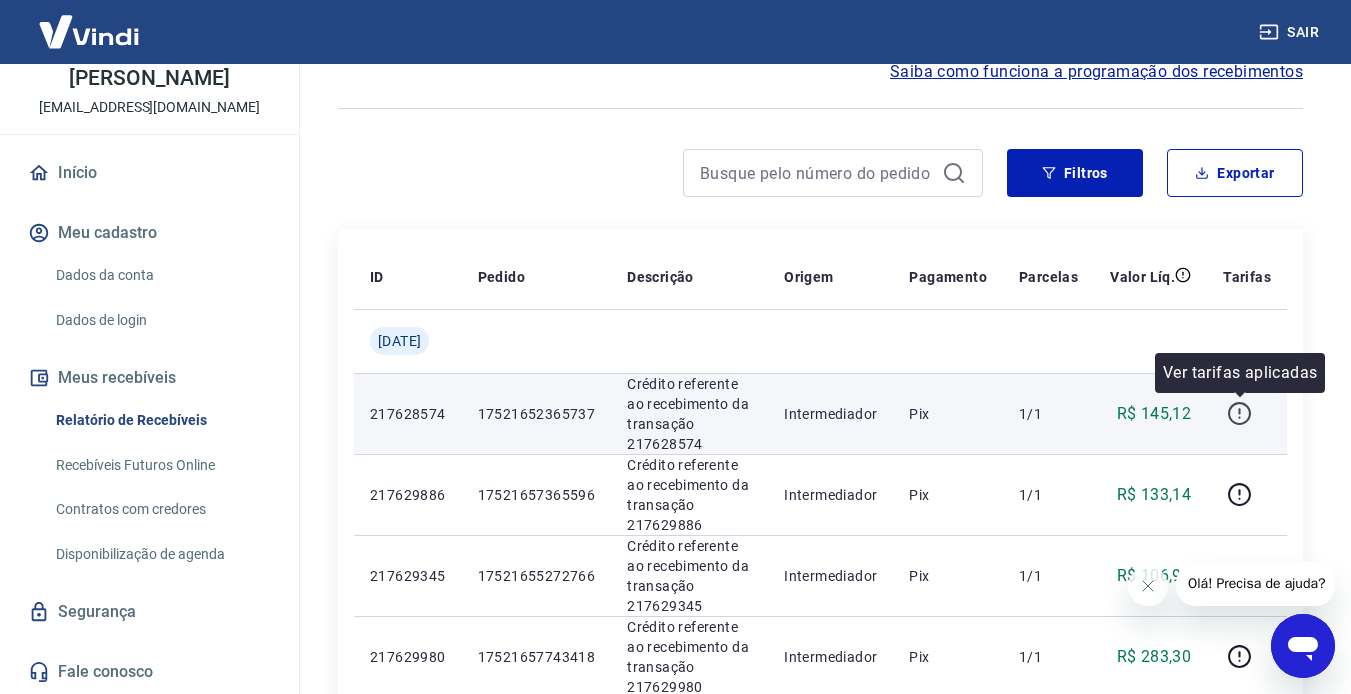 click 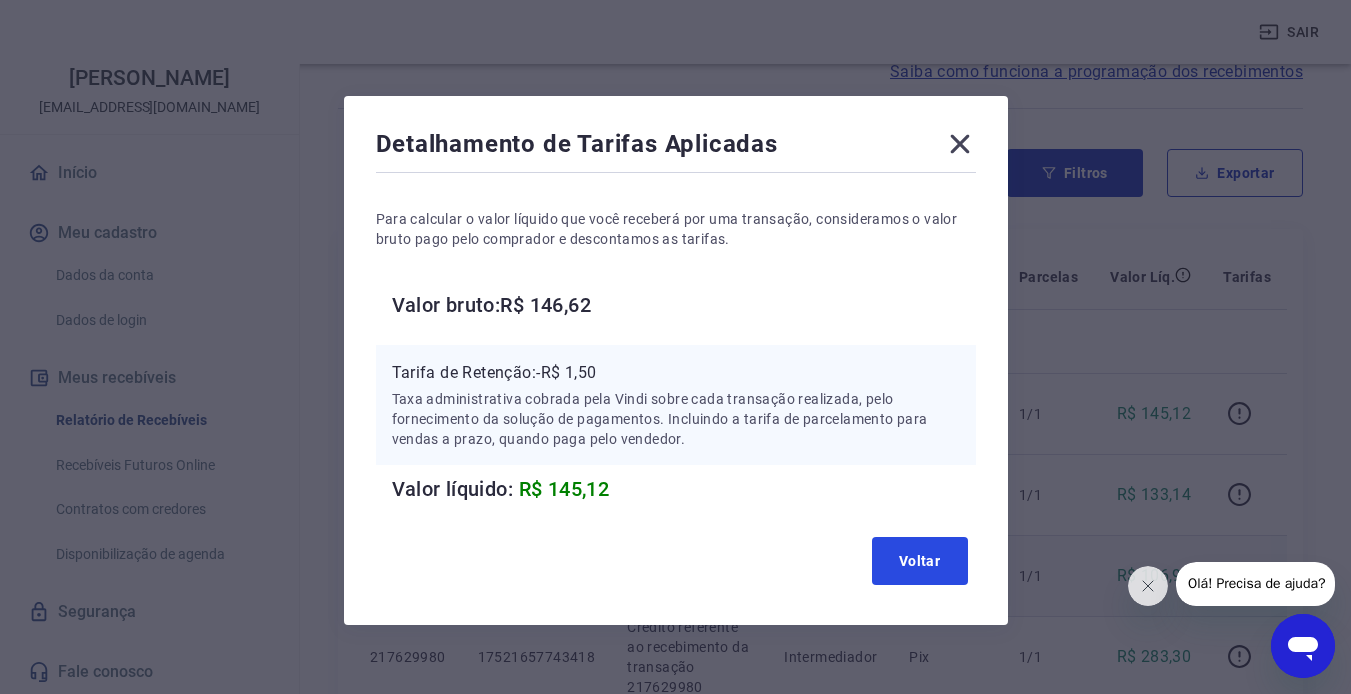 click on "Voltar" at bounding box center [920, 561] 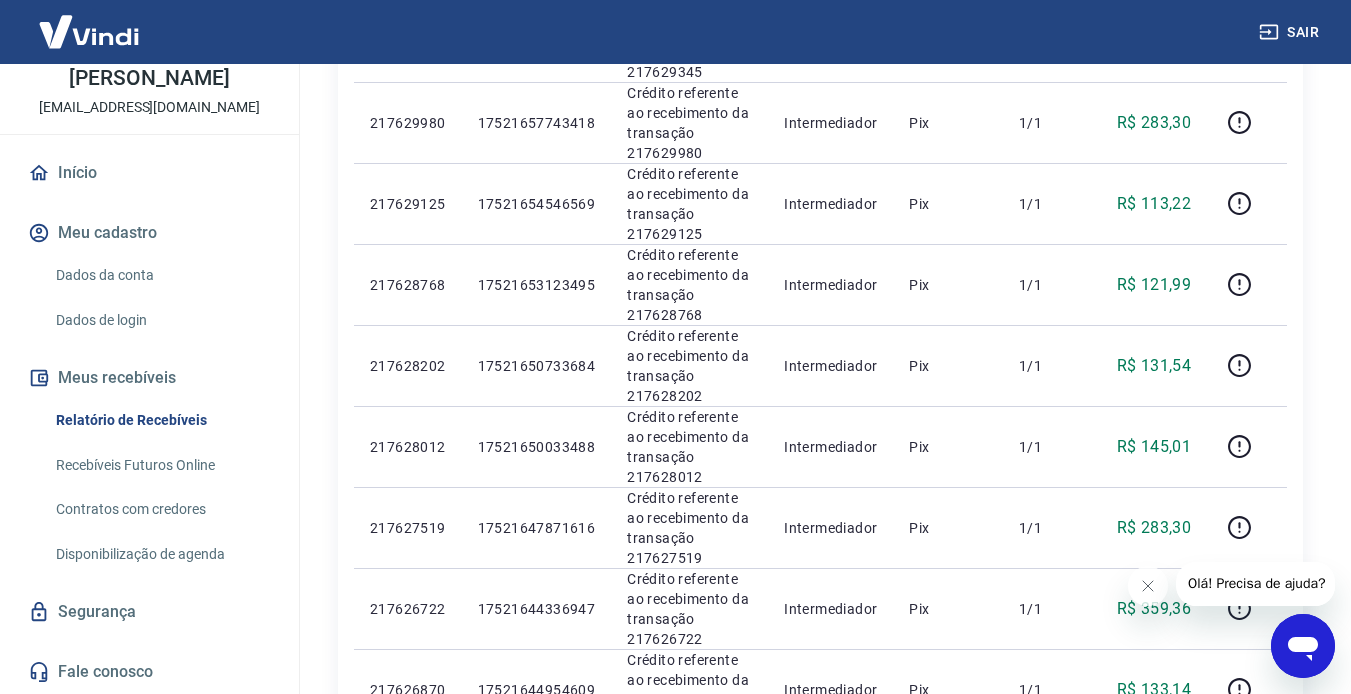 scroll, scrollTop: 200, scrollLeft: 0, axis: vertical 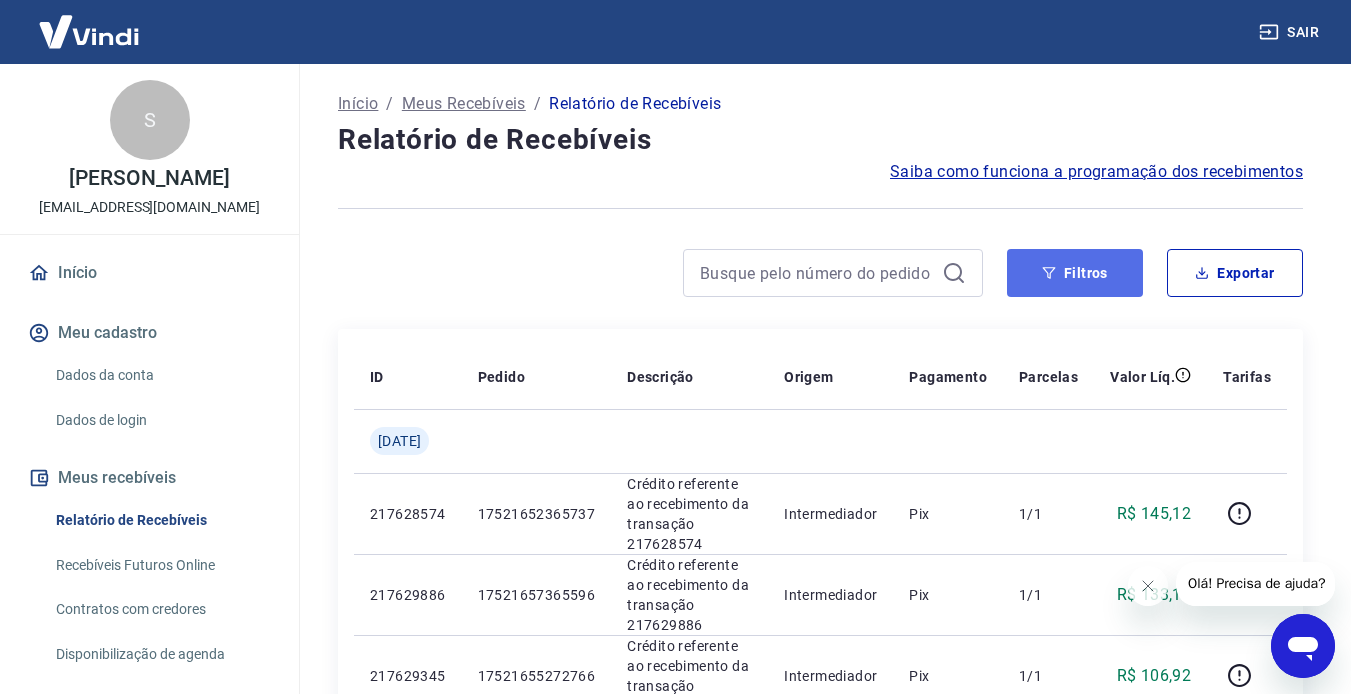 click on "Filtros" at bounding box center [1075, 273] 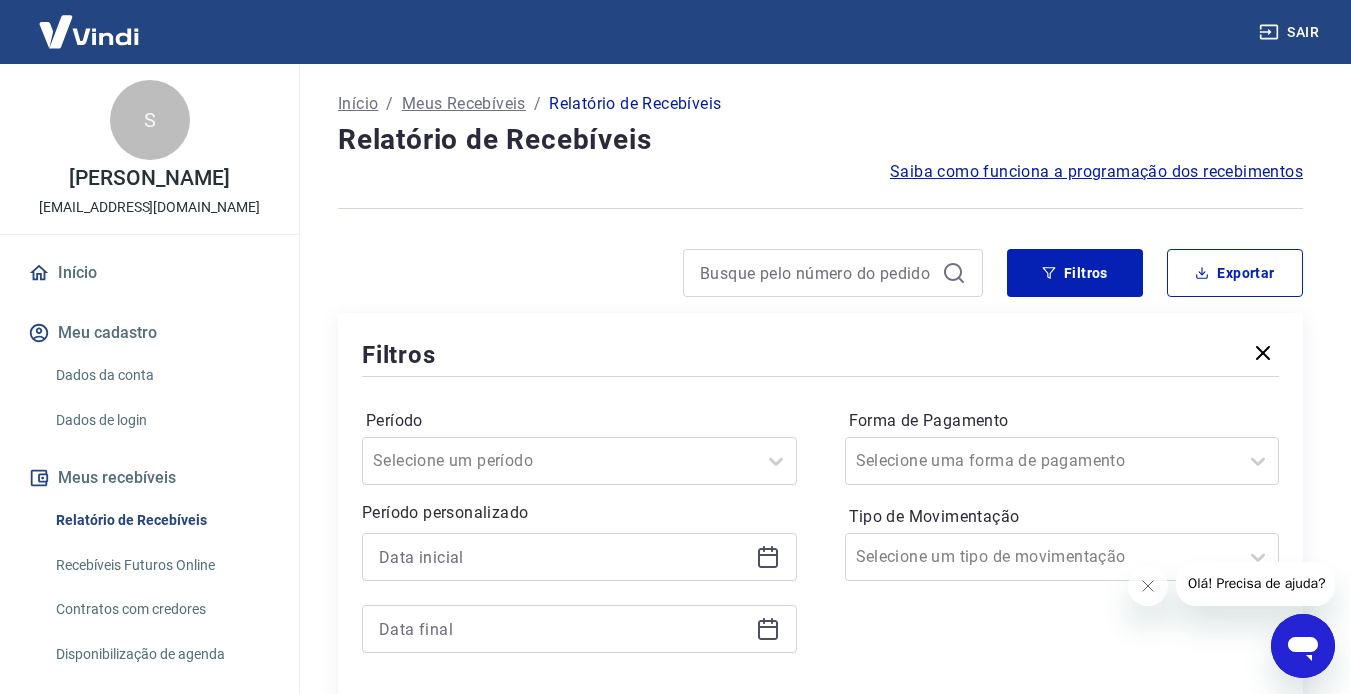 click 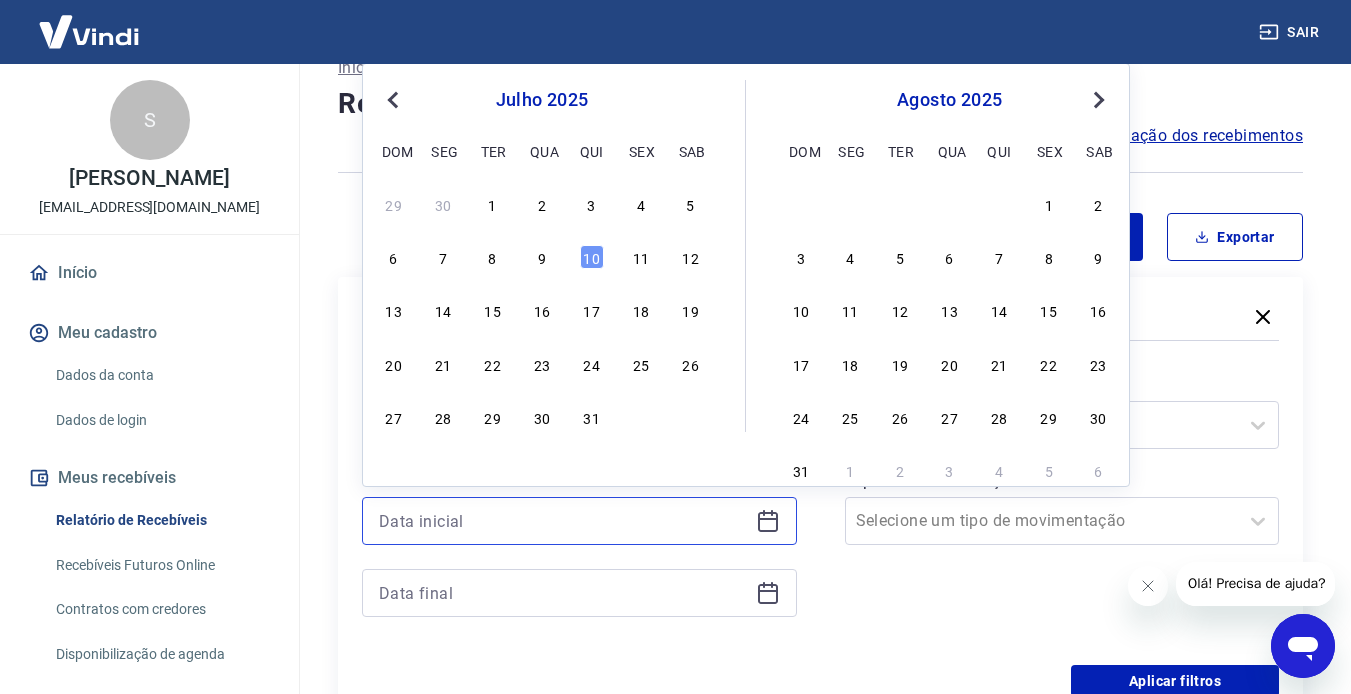 scroll, scrollTop: 100, scrollLeft: 0, axis: vertical 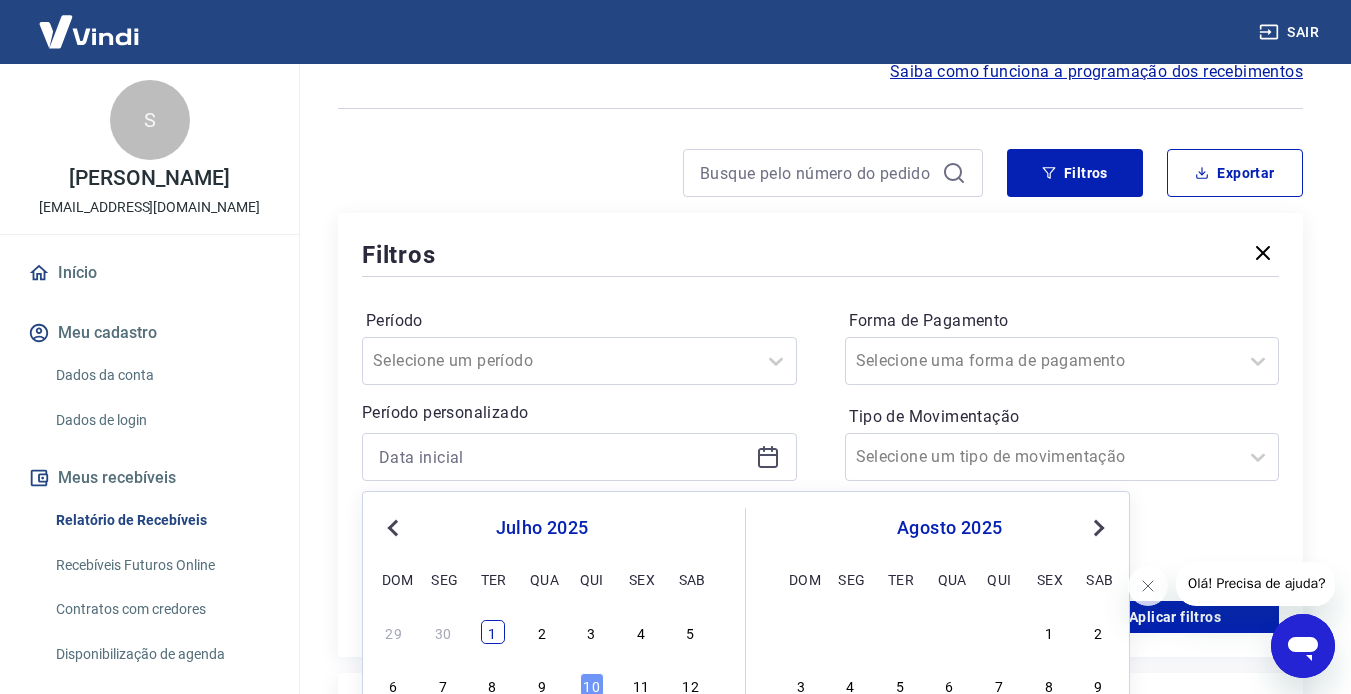 click on "1" at bounding box center (493, 632) 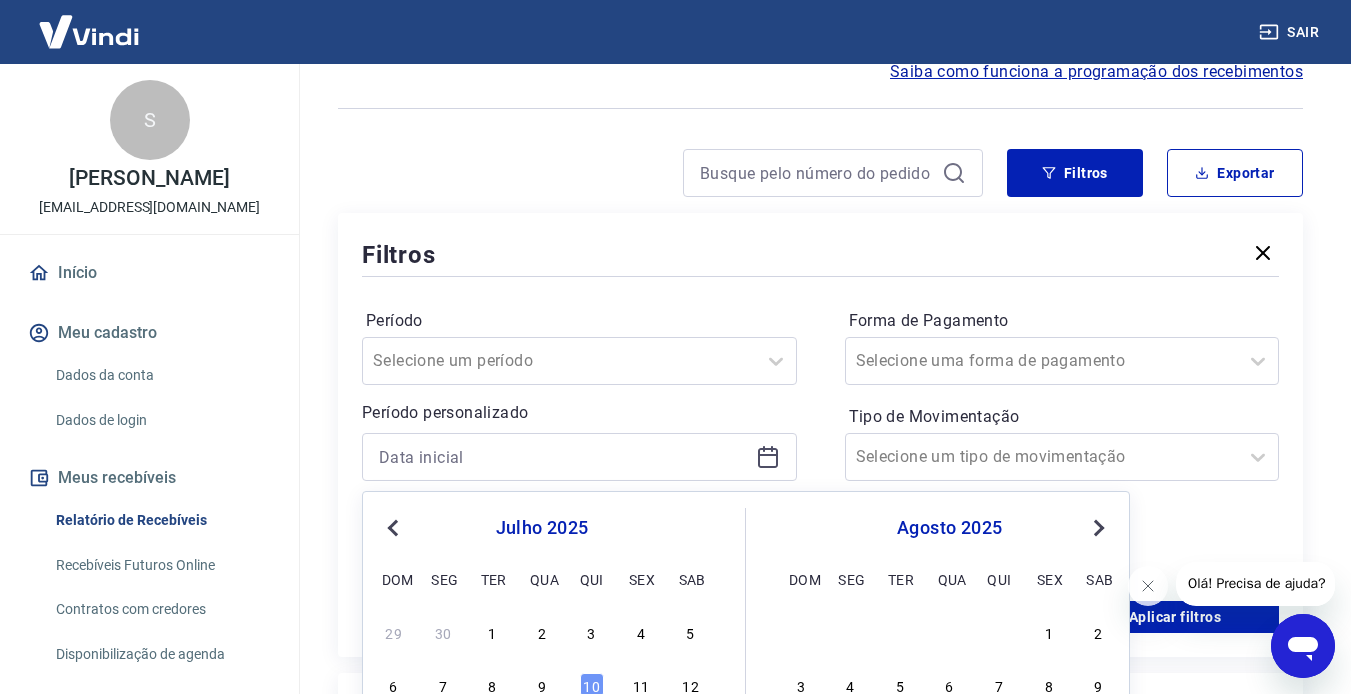 type on "[DATE]" 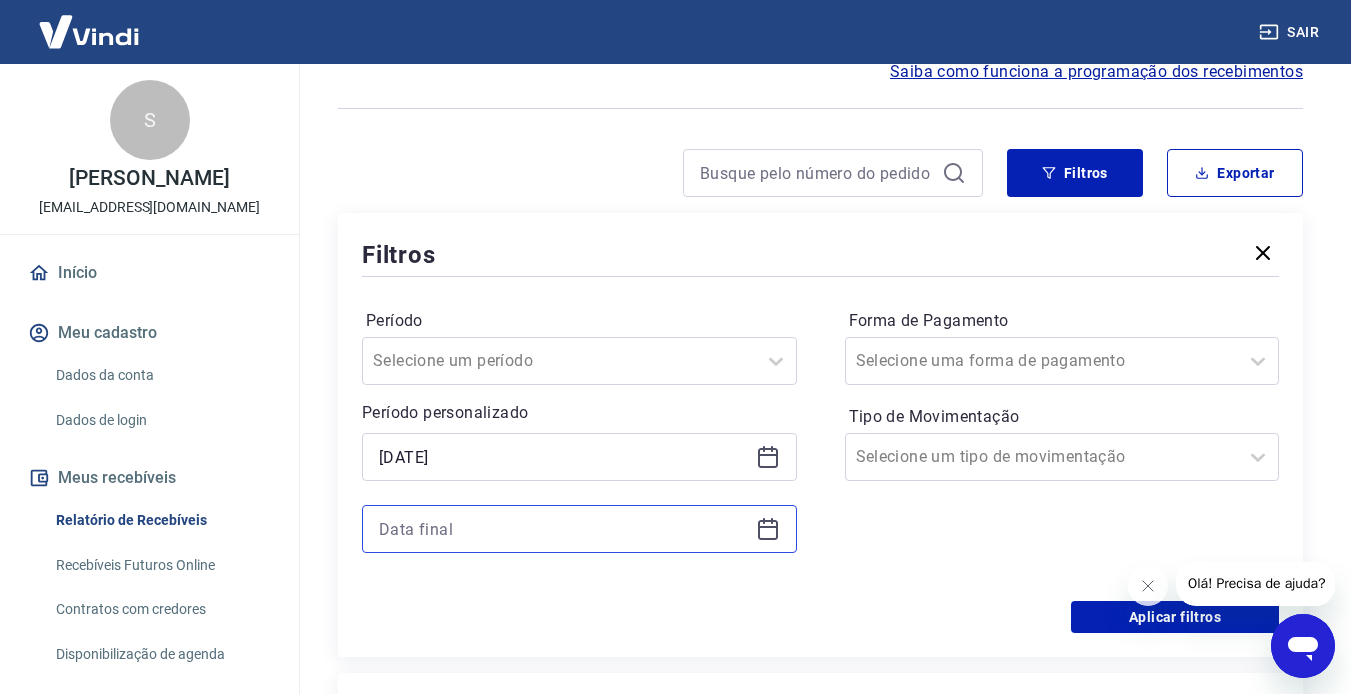 click at bounding box center (563, 529) 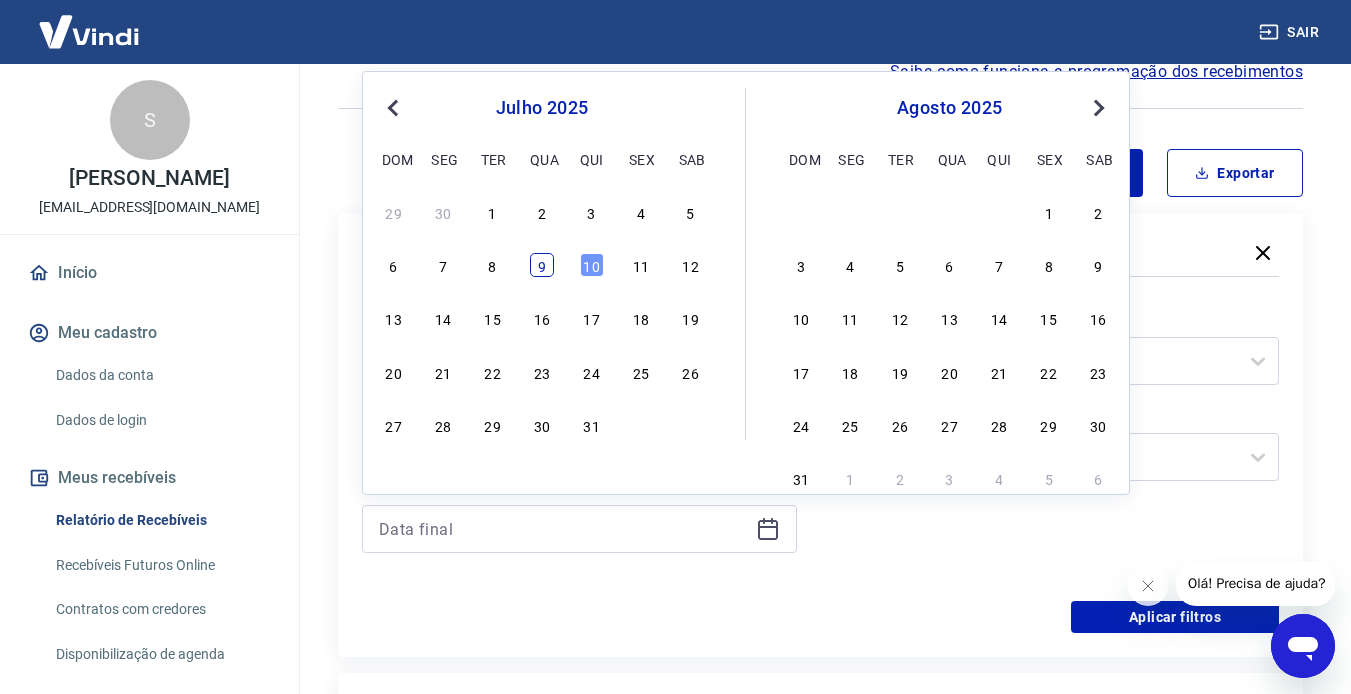 click on "9" at bounding box center [542, 265] 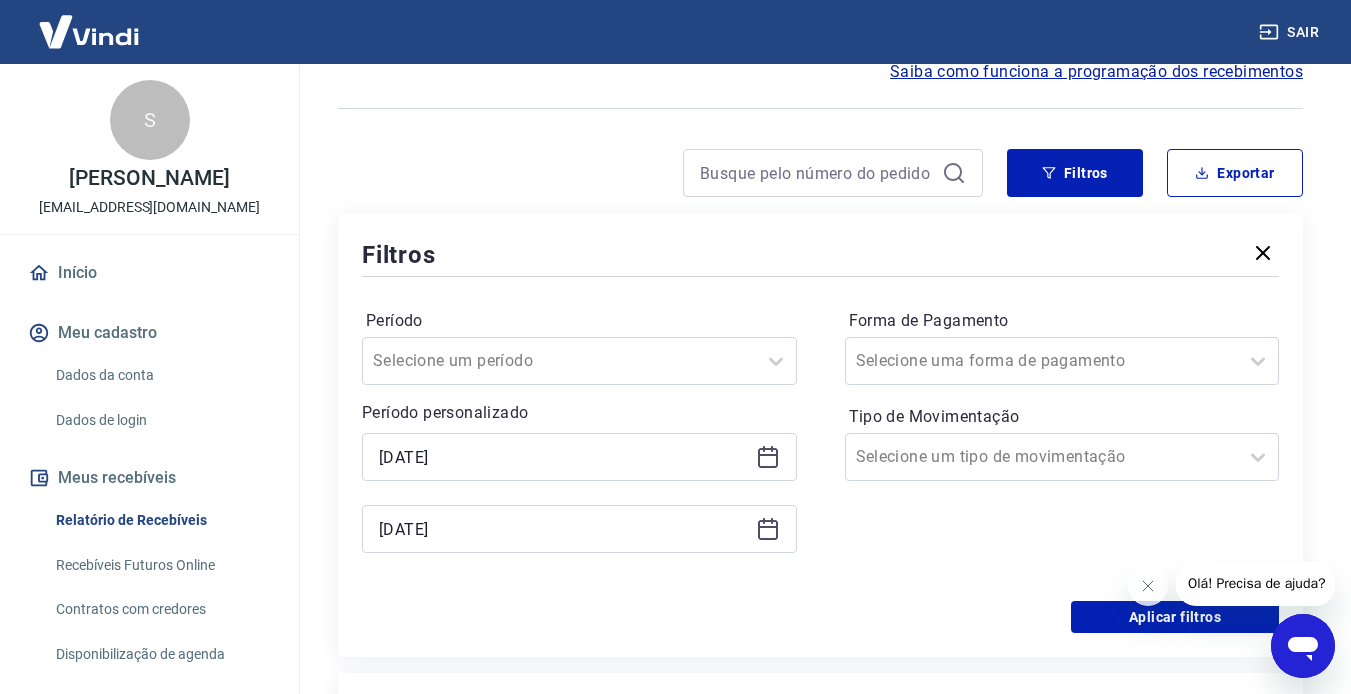 type on "[DATE]" 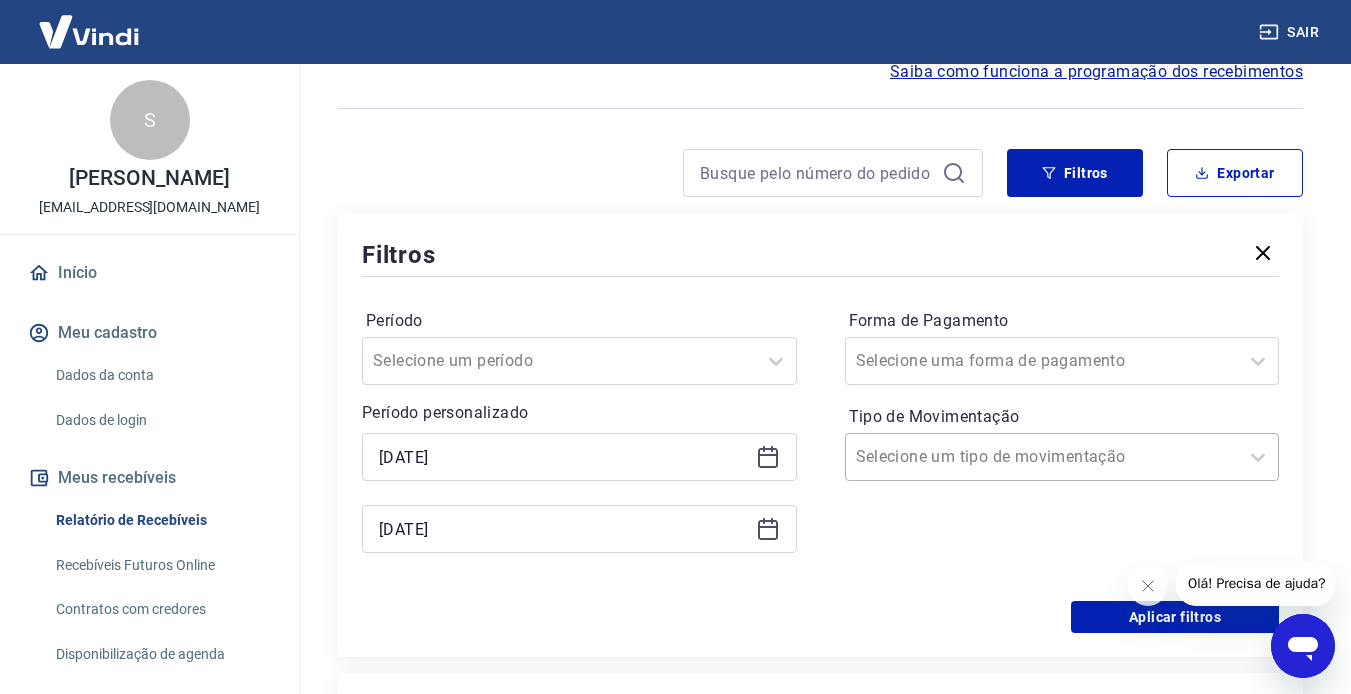 click on "Tipo de Movimentação" at bounding box center (957, 457) 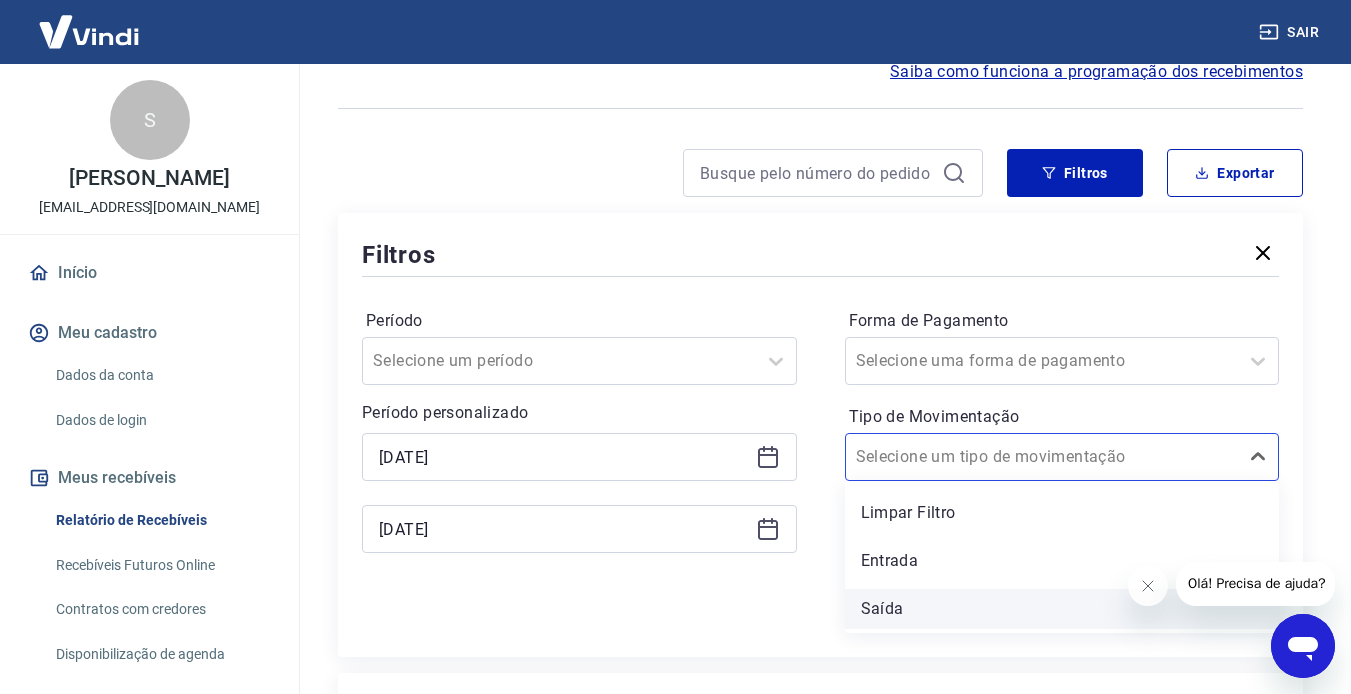 click on "Saída" at bounding box center (1062, 609) 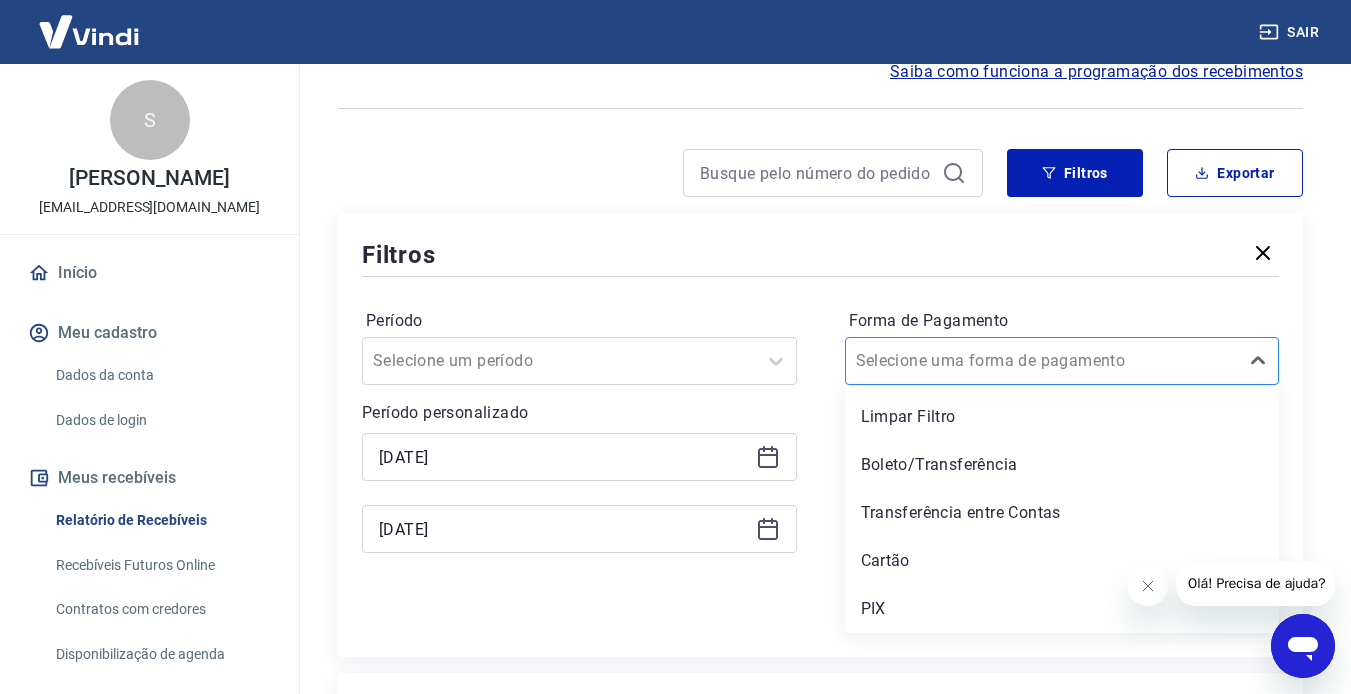 click on "Forma de Pagamento" at bounding box center (957, 361) 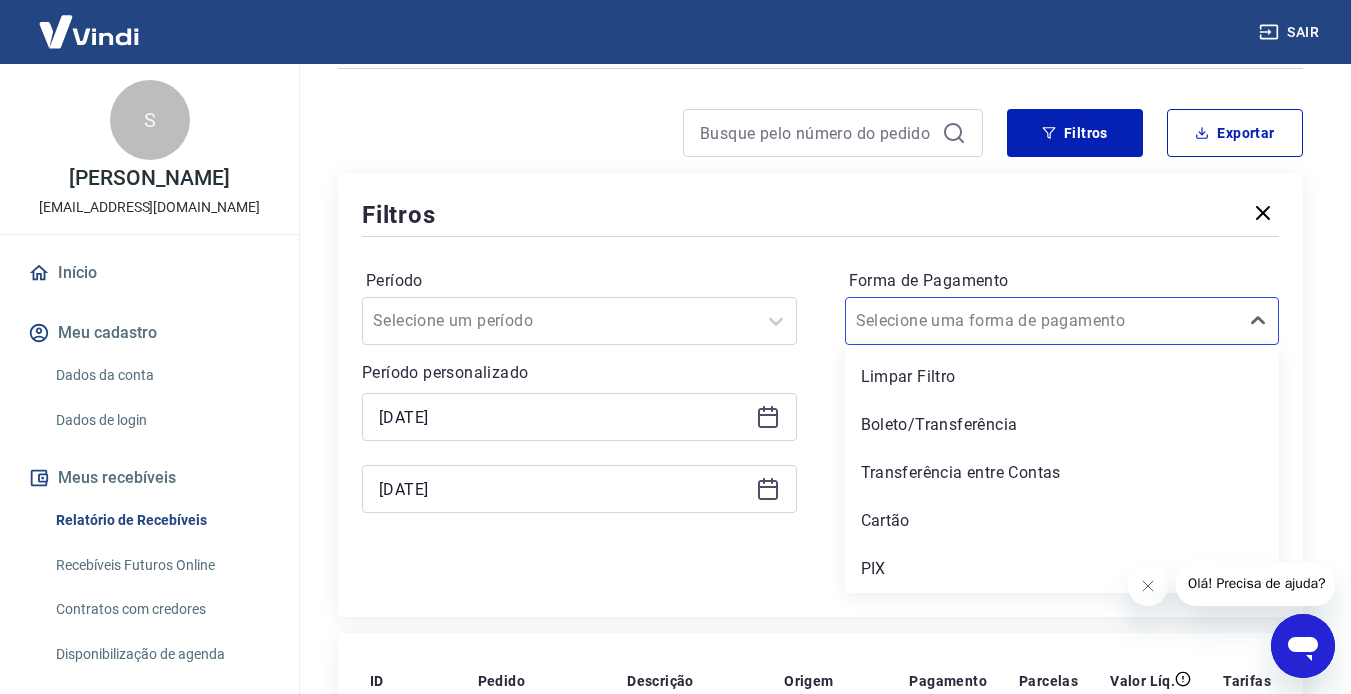 click on "Início / Meus Recebíveis / Relatório de Recebíveis Relatório de Recebíveis Saiba como funciona a programação dos recebimentos Saiba como funciona a programação dos recebimentos Filtros Exportar Filtros Período Selecione um período Período personalizado Selected date: [DATE] [DATE] Selected date: [DATE] [DATE] Forma de Pagamento option Transferência entre Contas focused, 3 of 5. 5 results available. Use Up and Down to choose options, press Enter to select the currently focused option, press Escape to exit the menu, press Tab to select the option and exit the menu. Selecione uma forma de pagamento Limpar Filtro Boleto/Transferência Transferência entre Contas Cartão PIX Tipo de Movimentação Saída Aplicar filtros ID Pedido Descrição Origem Pagamento Parcelas Valor Líq. Tarifas [DATE] 217628574 17521652365737 Crédito referente ao recebimento da transação 217628574 Intermediador Pix 1/1 R$ 145,12 217629886 17521657365596 Pix" at bounding box center (820, 1282) 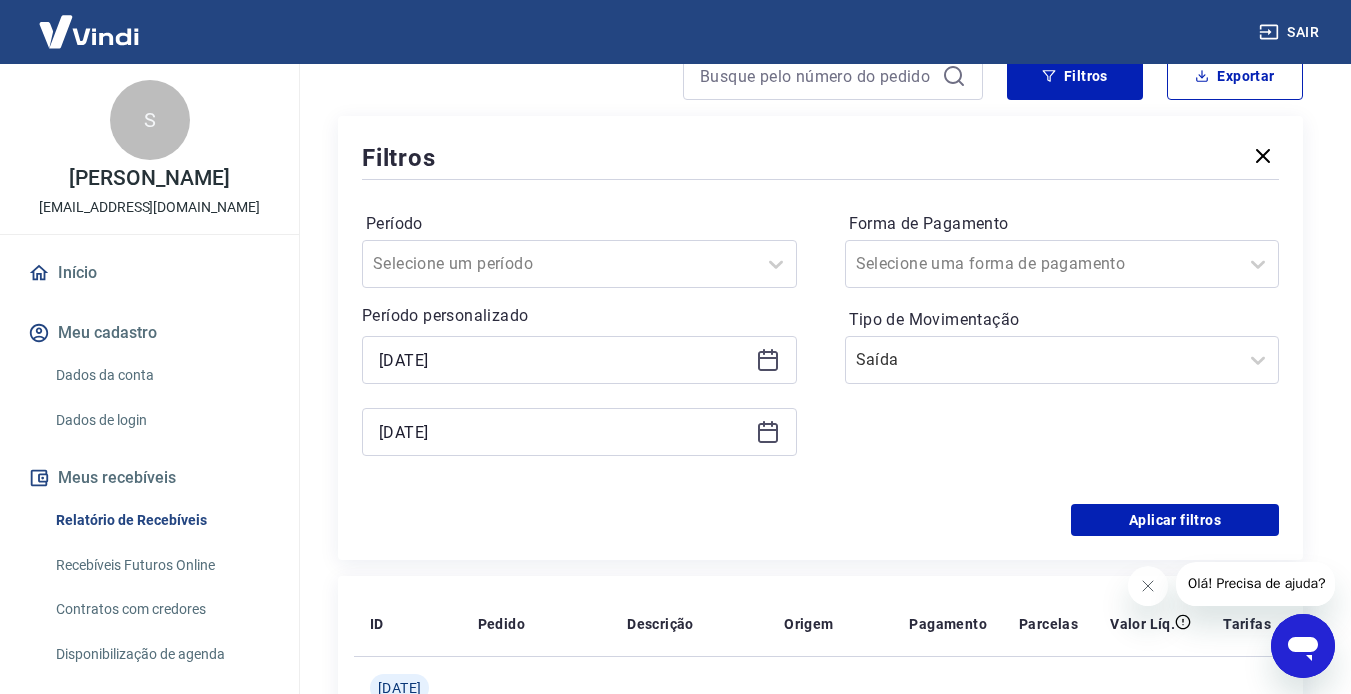 scroll, scrollTop: 200, scrollLeft: 0, axis: vertical 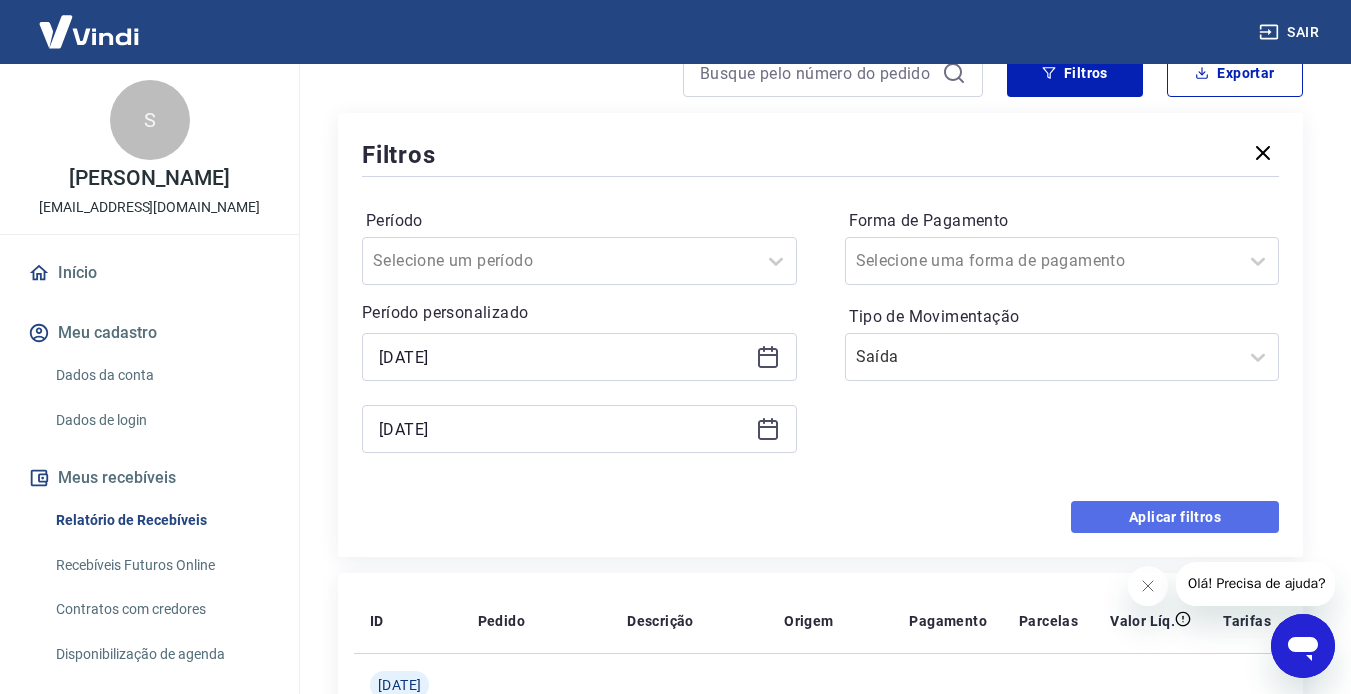 click on "Aplicar filtros" at bounding box center (1175, 517) 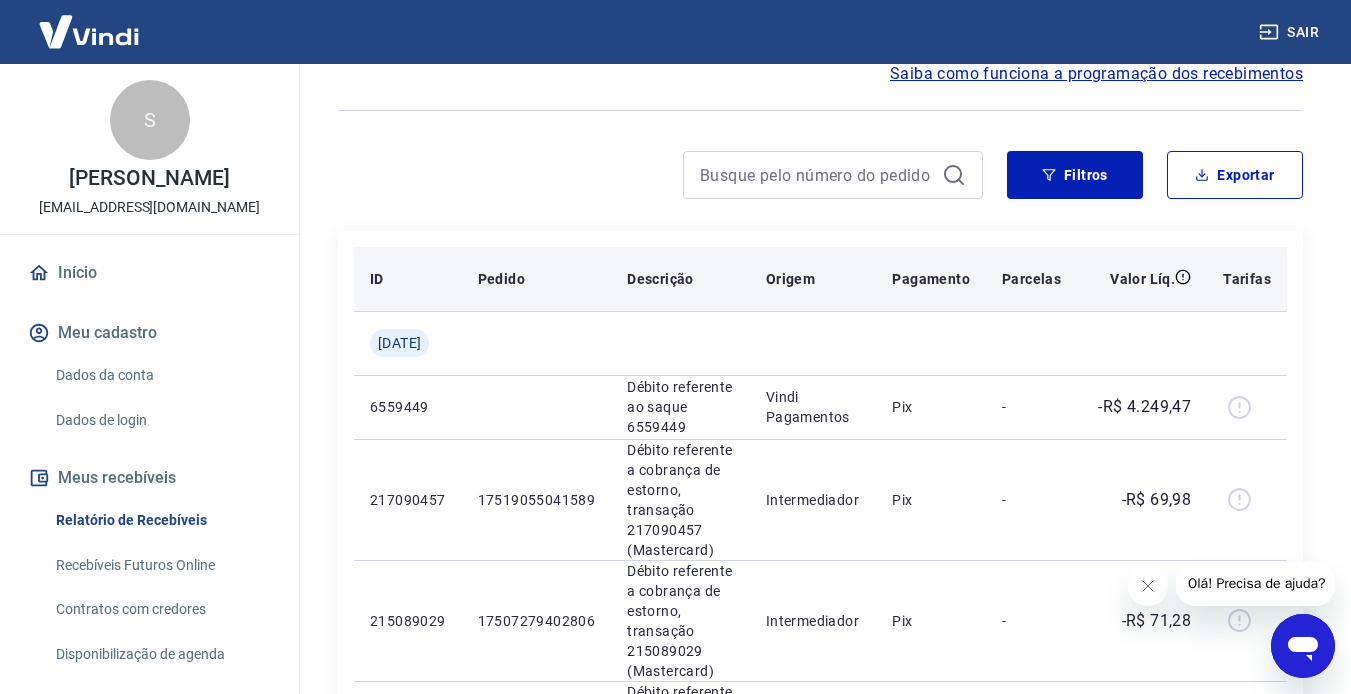 scroll, scrollTop: 0, scrollLeft: 0, axis: both 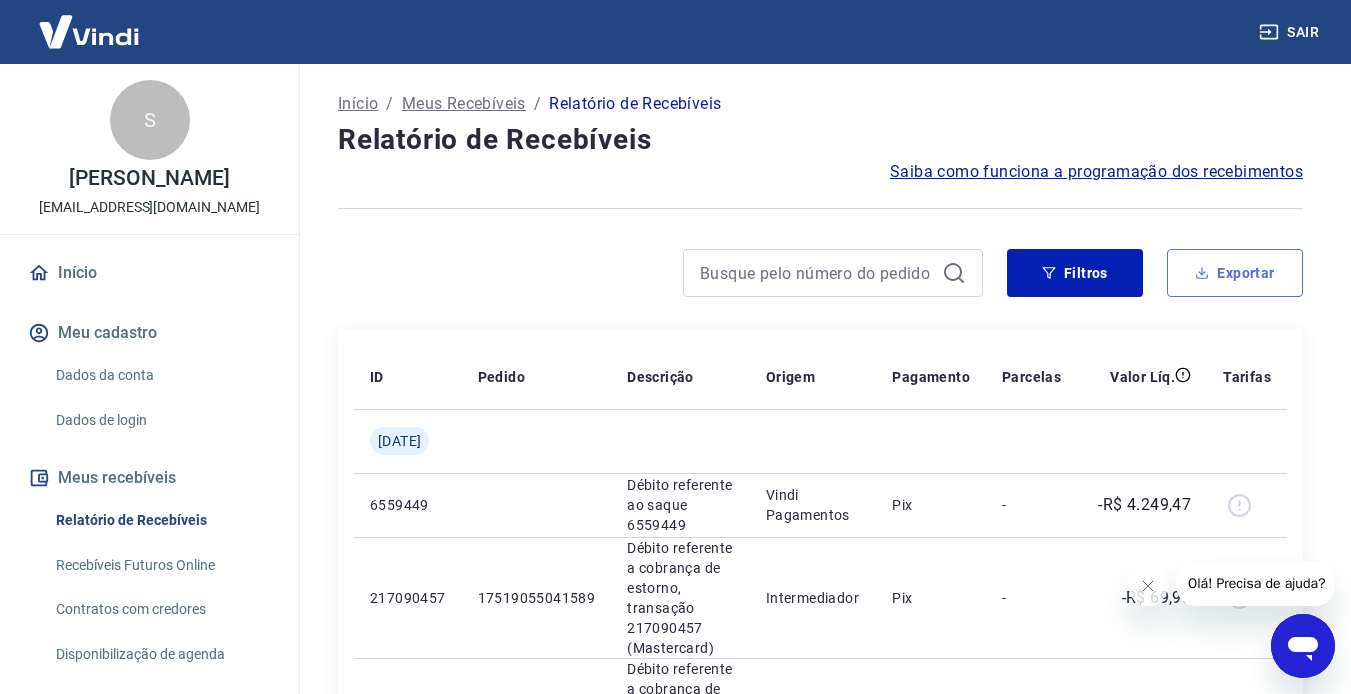 click on "Exportar" at bounding box center [1235, 273] 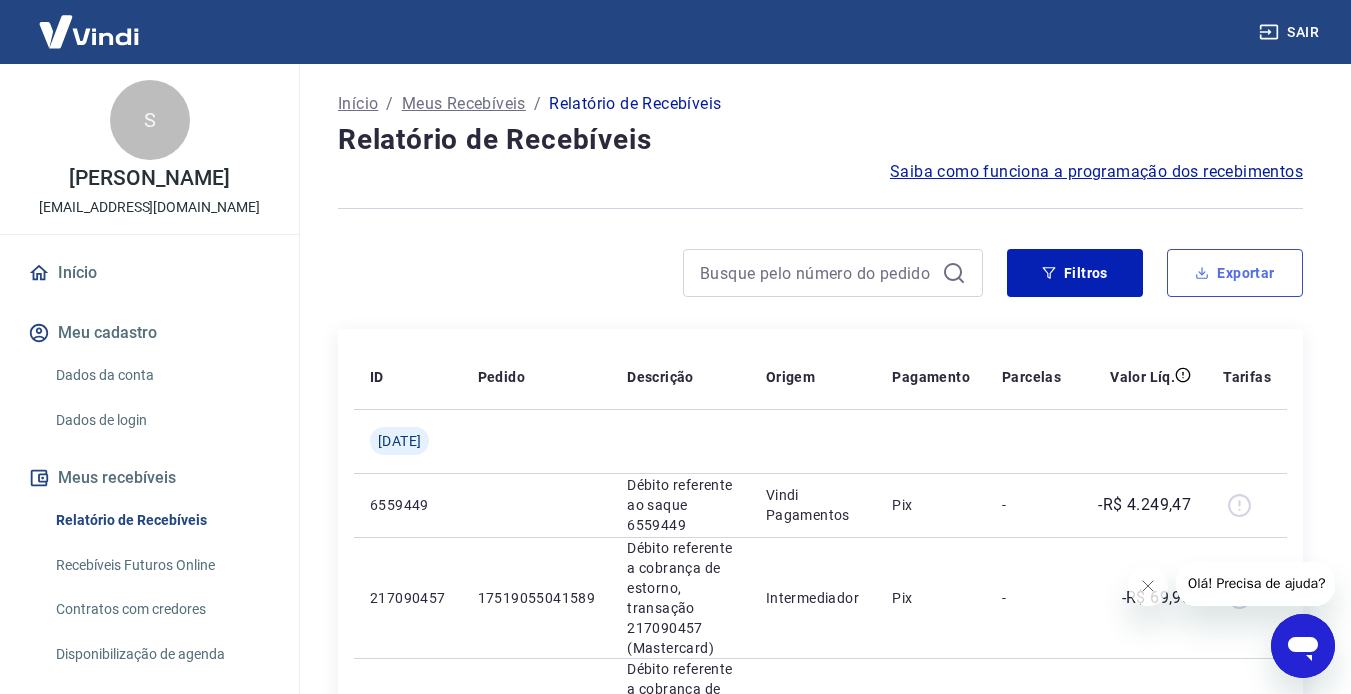 type on "[DATE]" 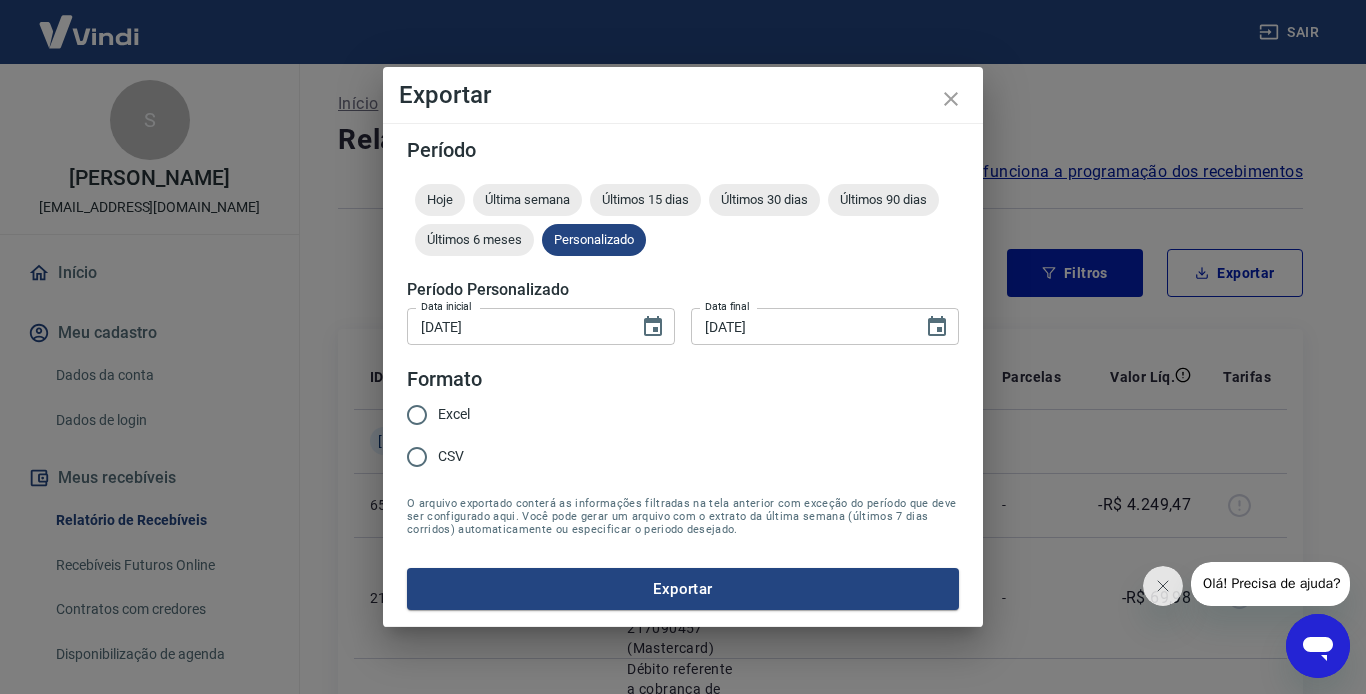 click on "CSV" at bounding box center (451, 456) 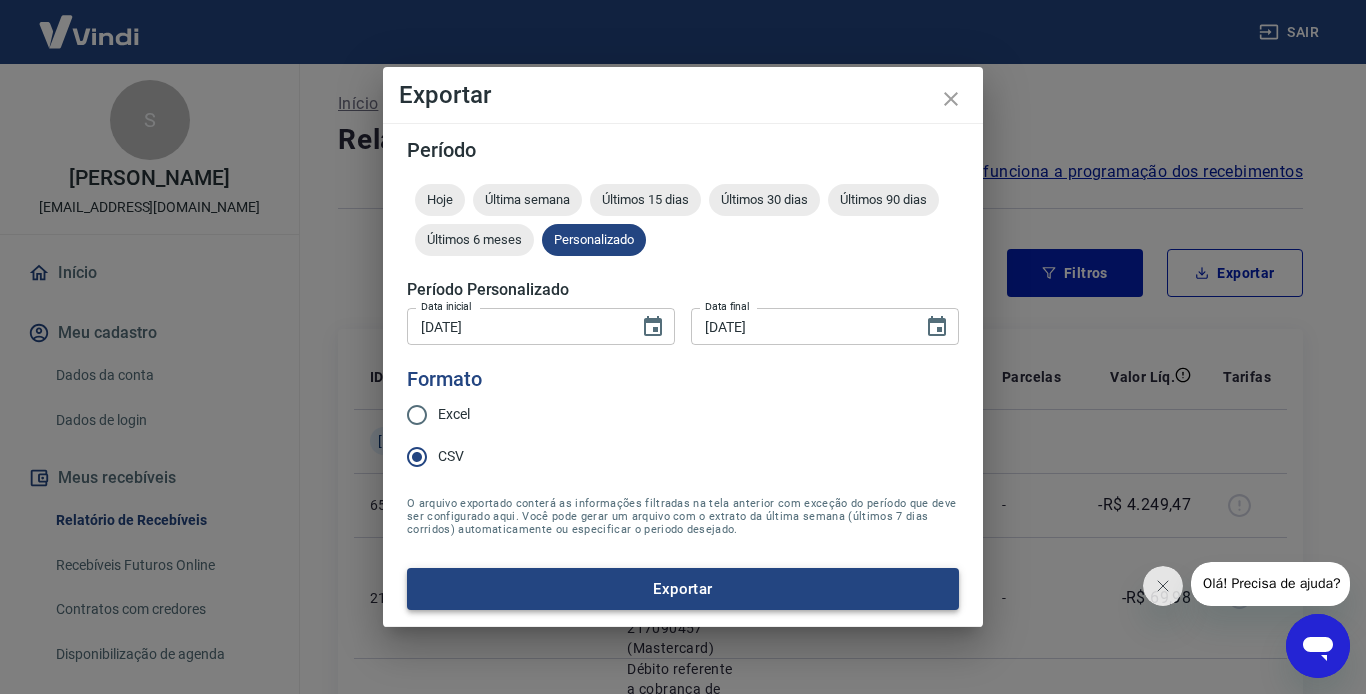 click on "Exportar" at bounding box center [683, 589] 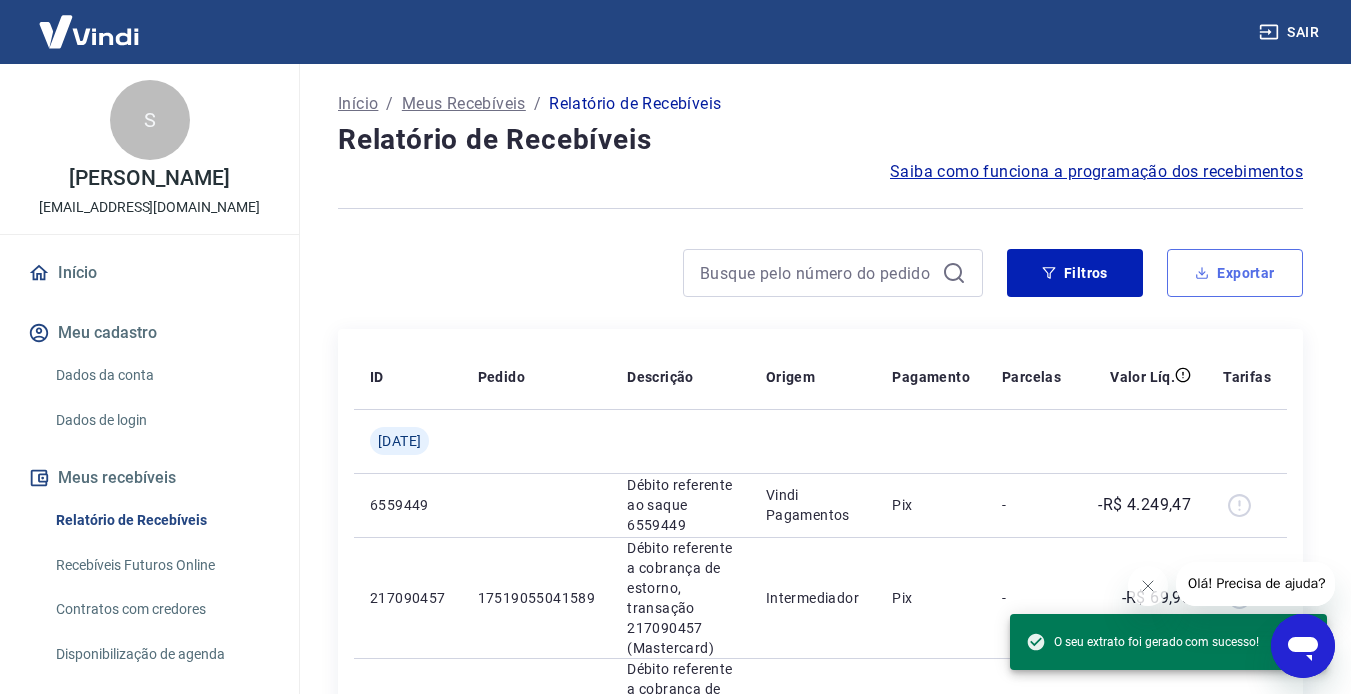 click on "Exportar" at bounding box center (1235, 273) 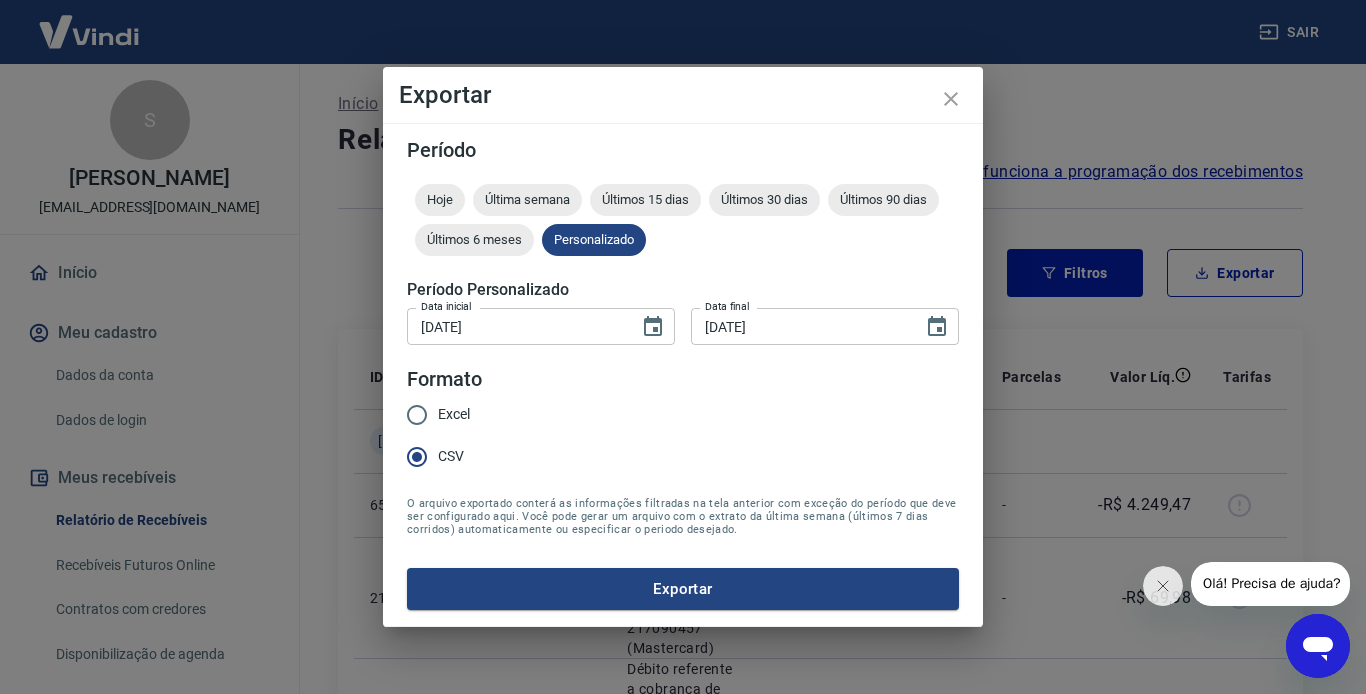 click on "Excel CSV" at bounding box center (446, 437) 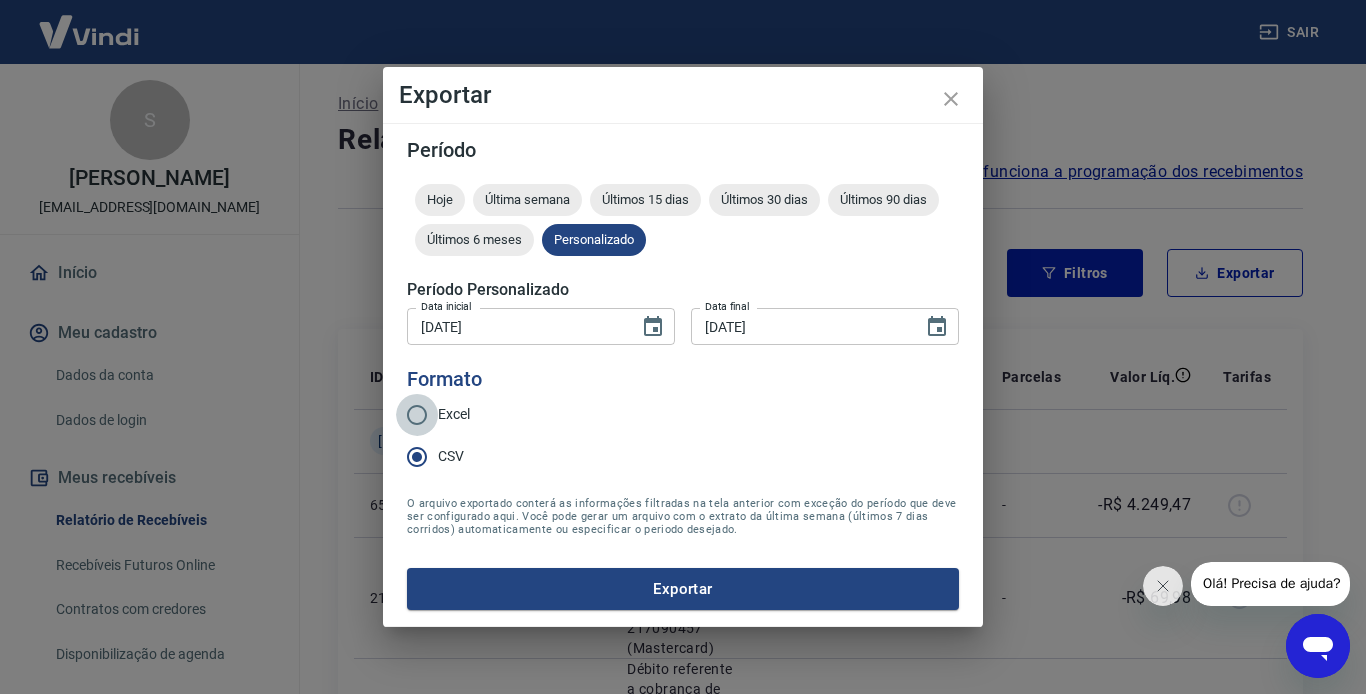 click on "Excel" at bounding box center [417, 415] 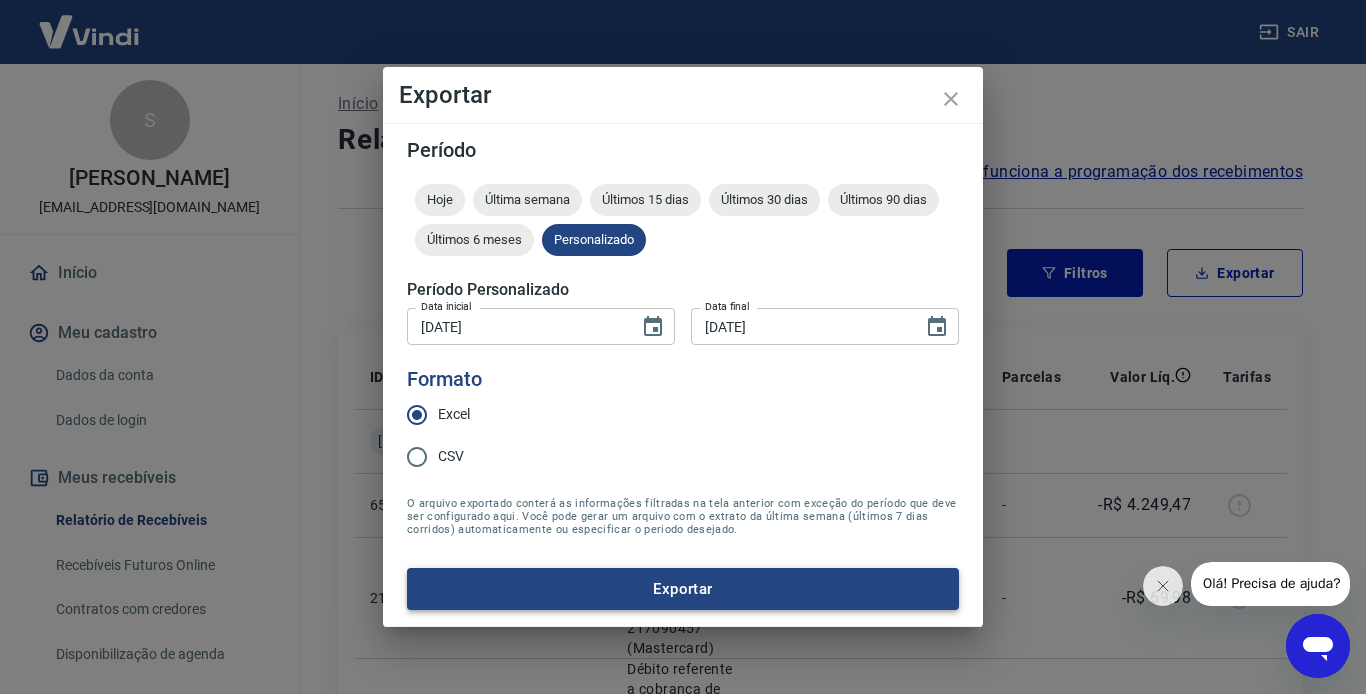 click on "Exportar" at bounding box center (683, 589) 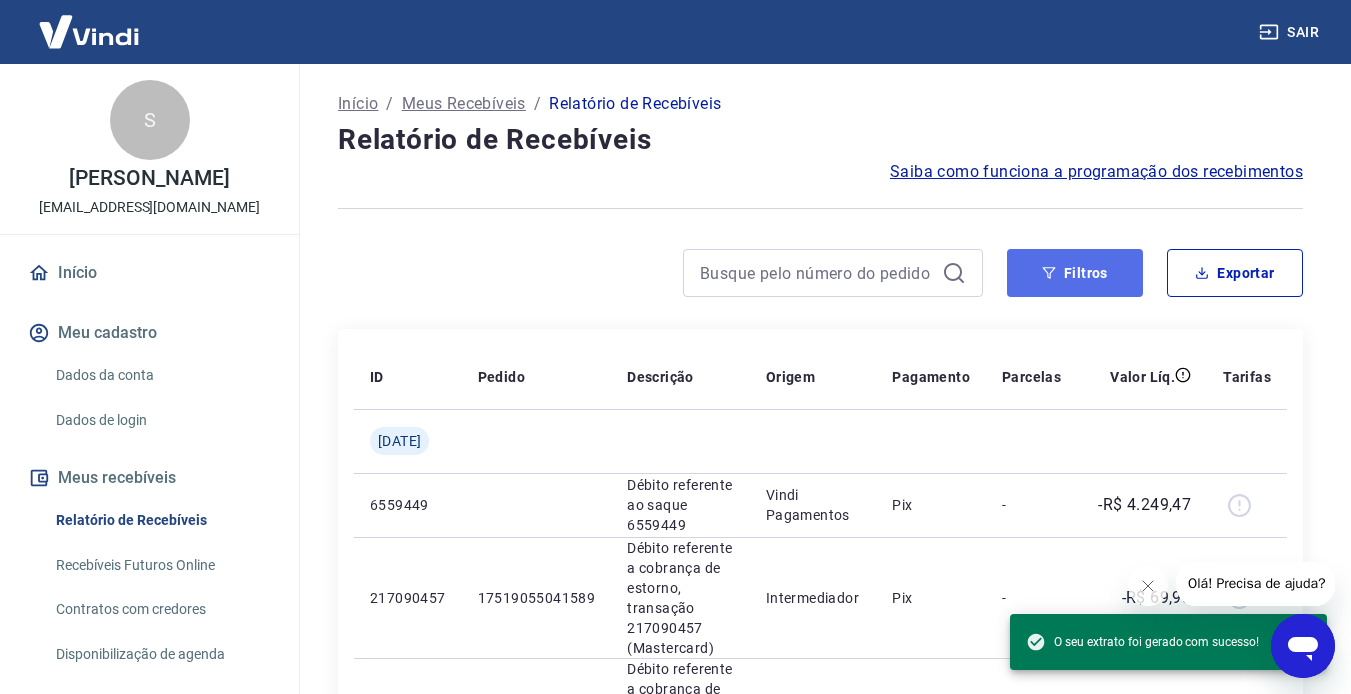 click on "Filtros" at bounding box center (1075, 273) 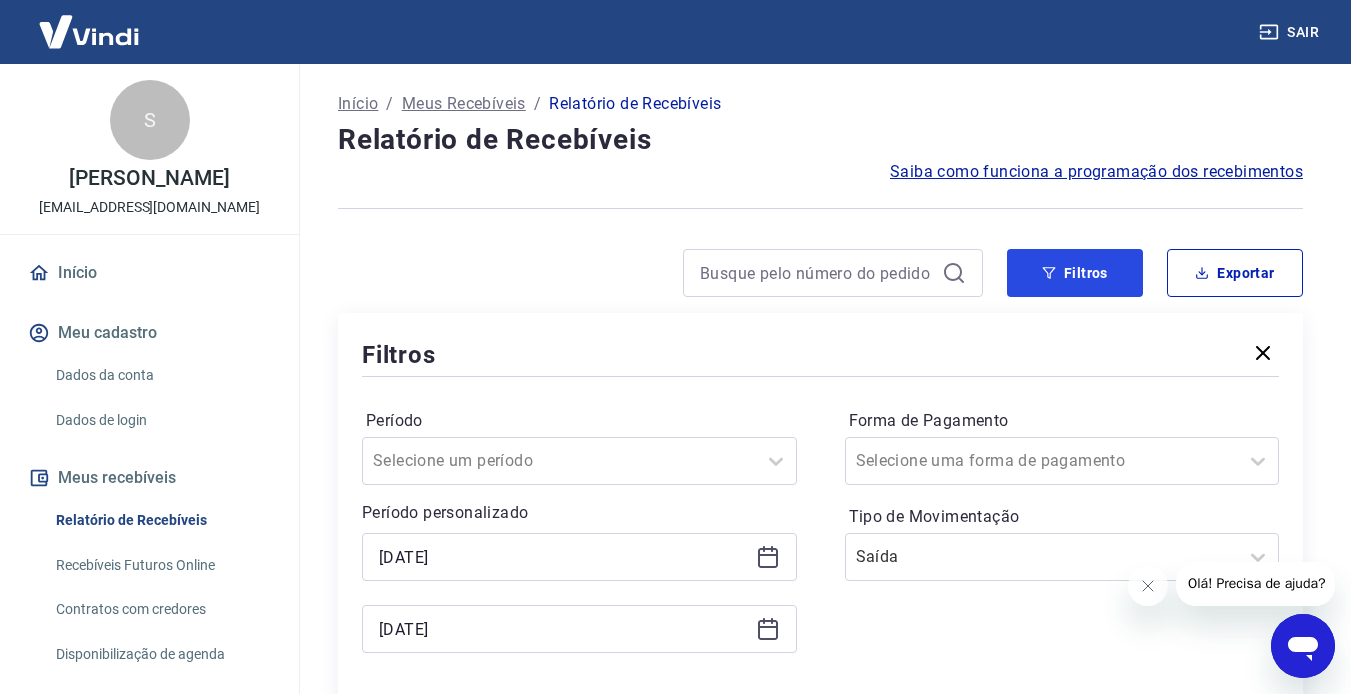 scroll, scrollTop: 100, scrollLeft: 0, axis: vertical 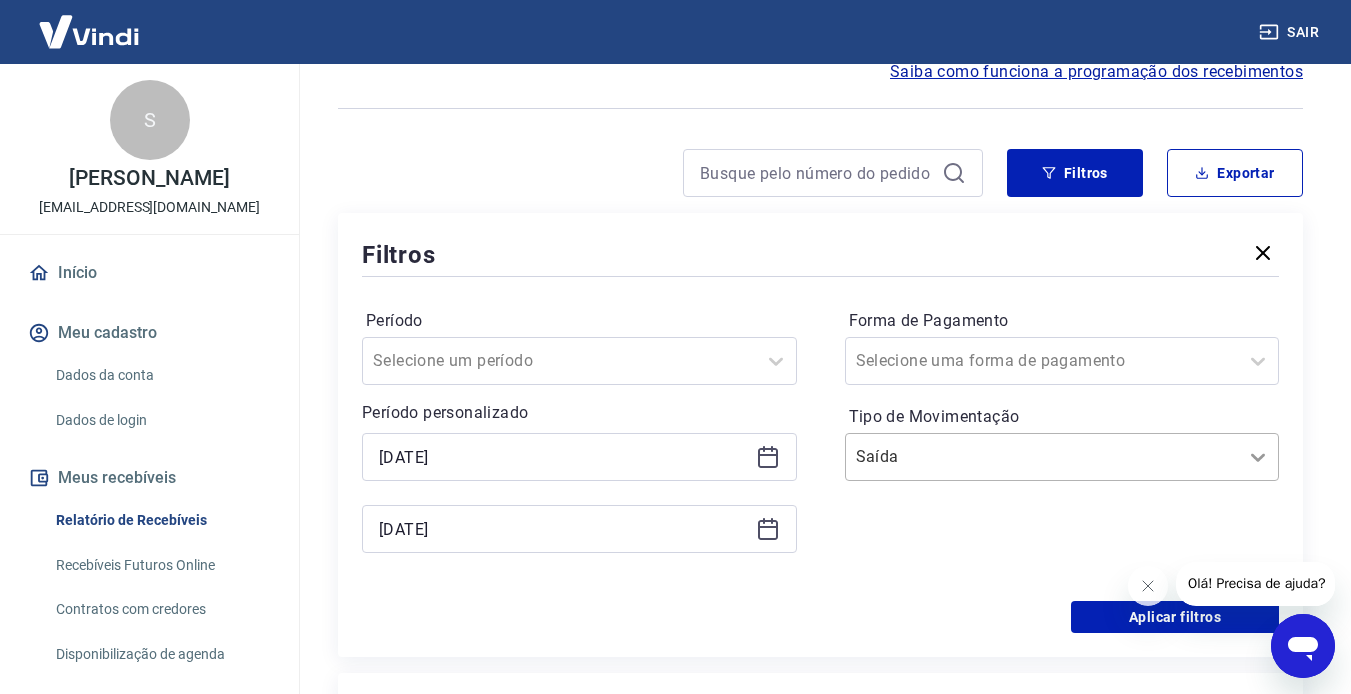 click 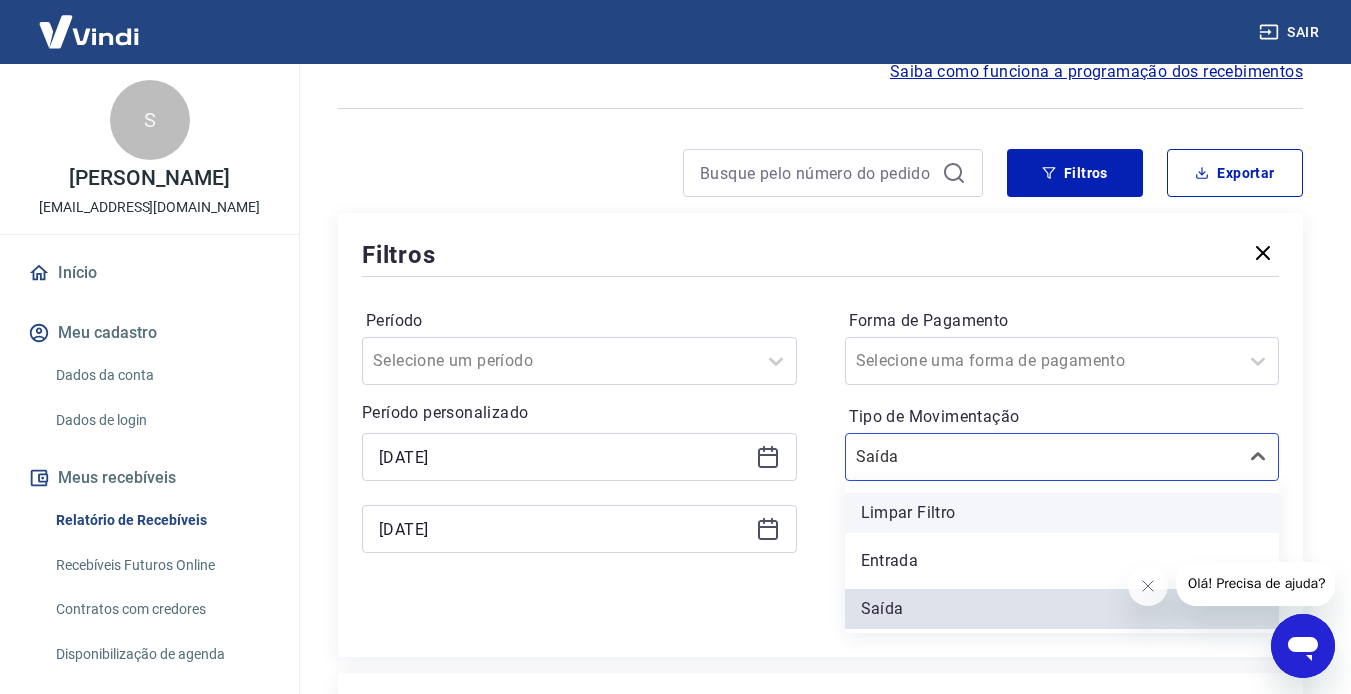click on "Limpar Filtro" at bounding box center (1062, 513) 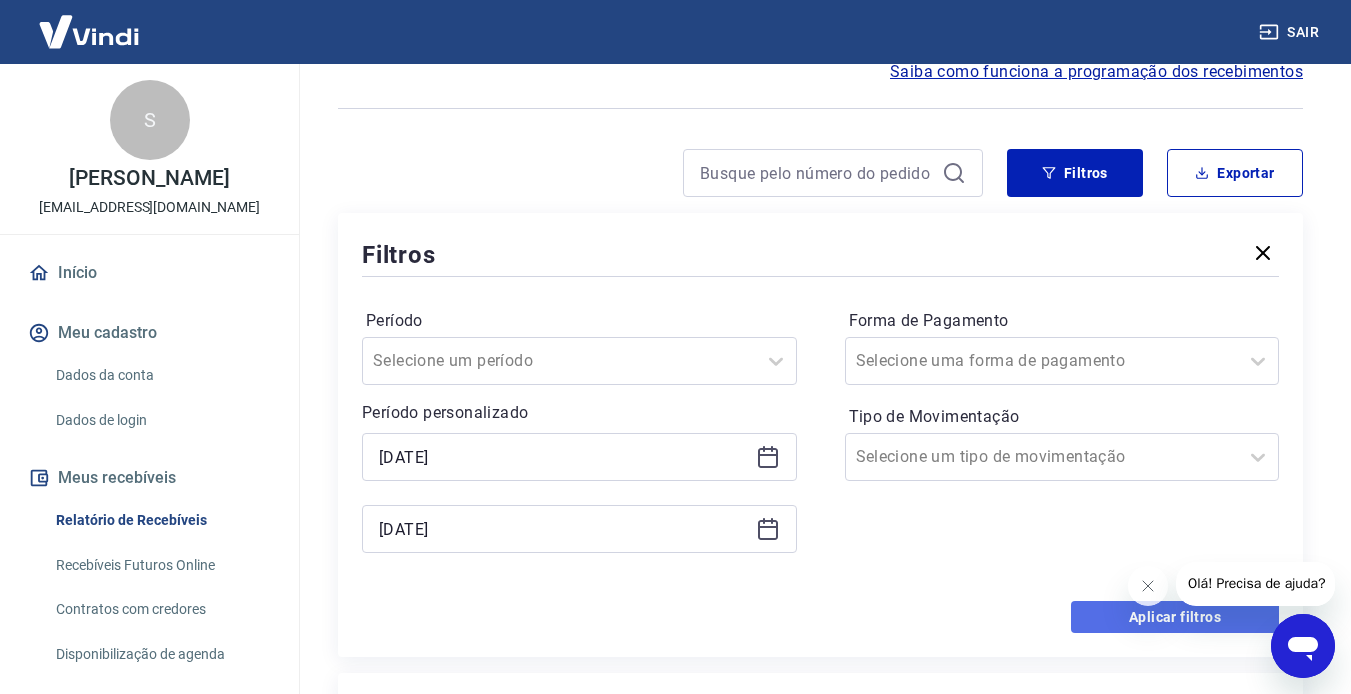 click on "Aplicar filtros" at bounding box center (1175, 617) 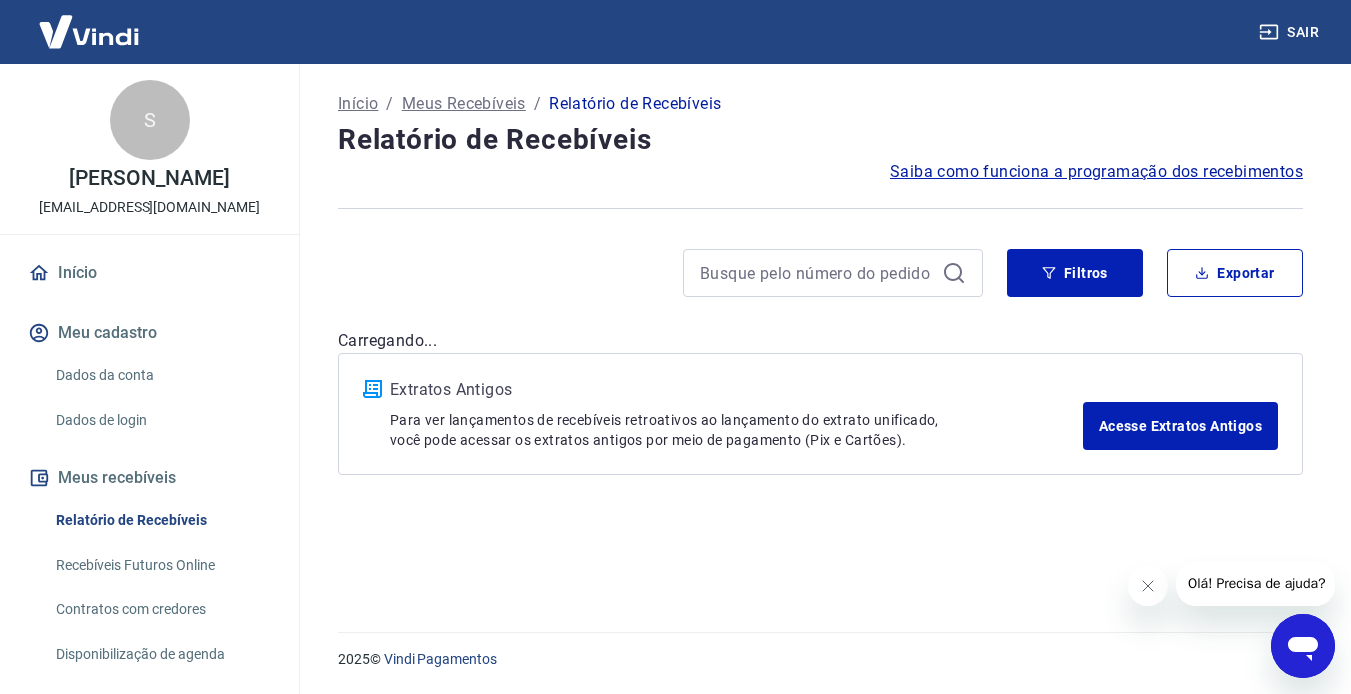 scroll, scrollTop: 0, scrollLeft: 0, axis: both 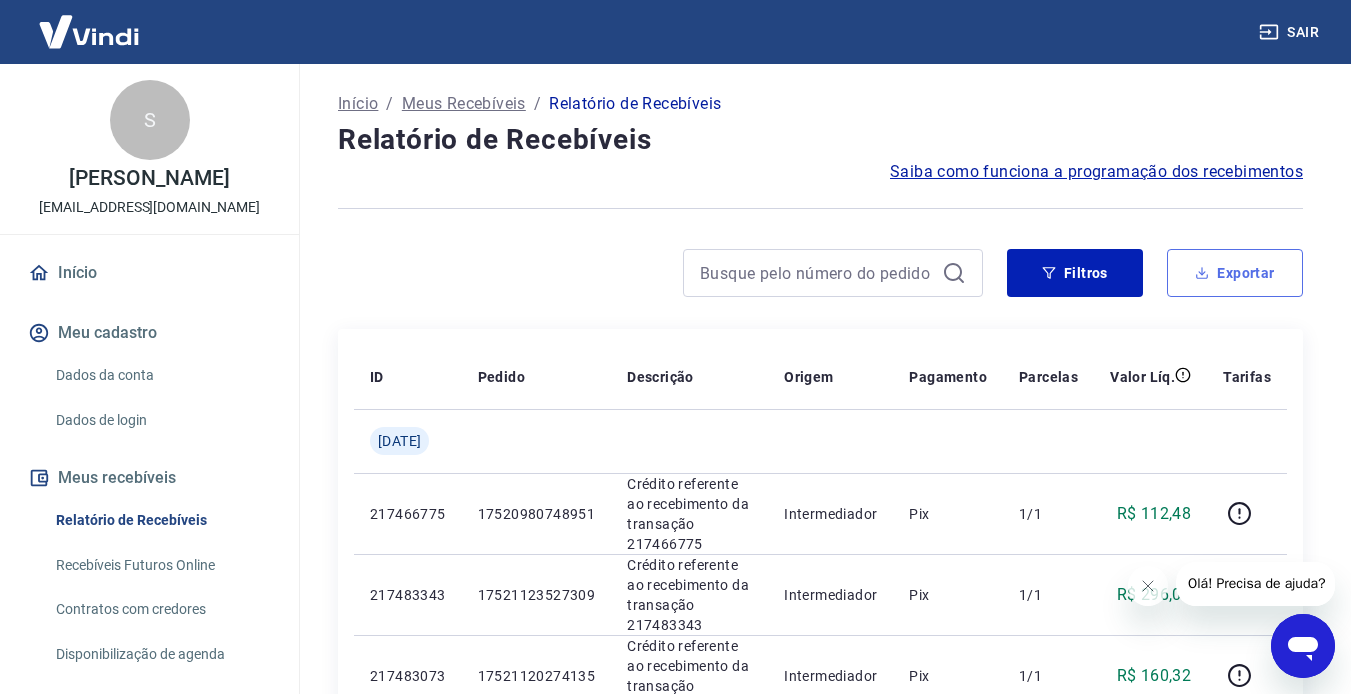 click on "Exportar" at bounding box center (1235, 273) 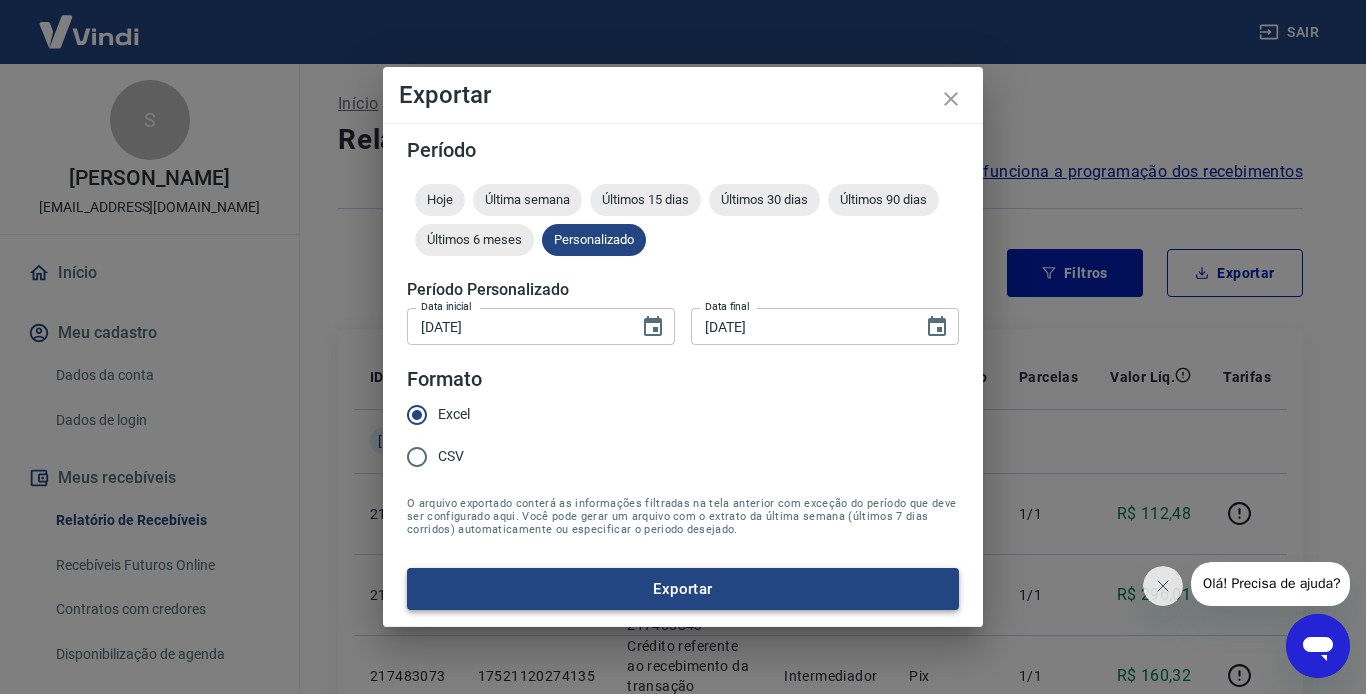 click on "Exportar" at bounding box center [683, 589] 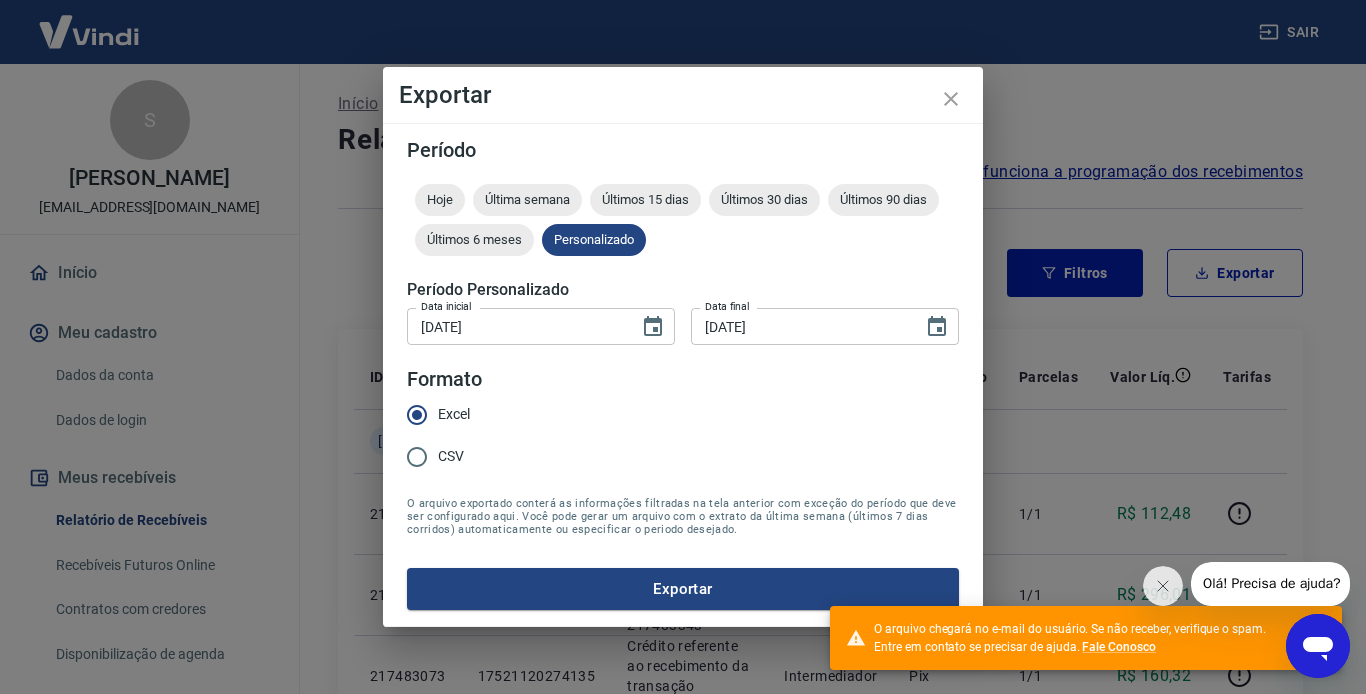 click on "CSV" at bounding box center [451, 456] 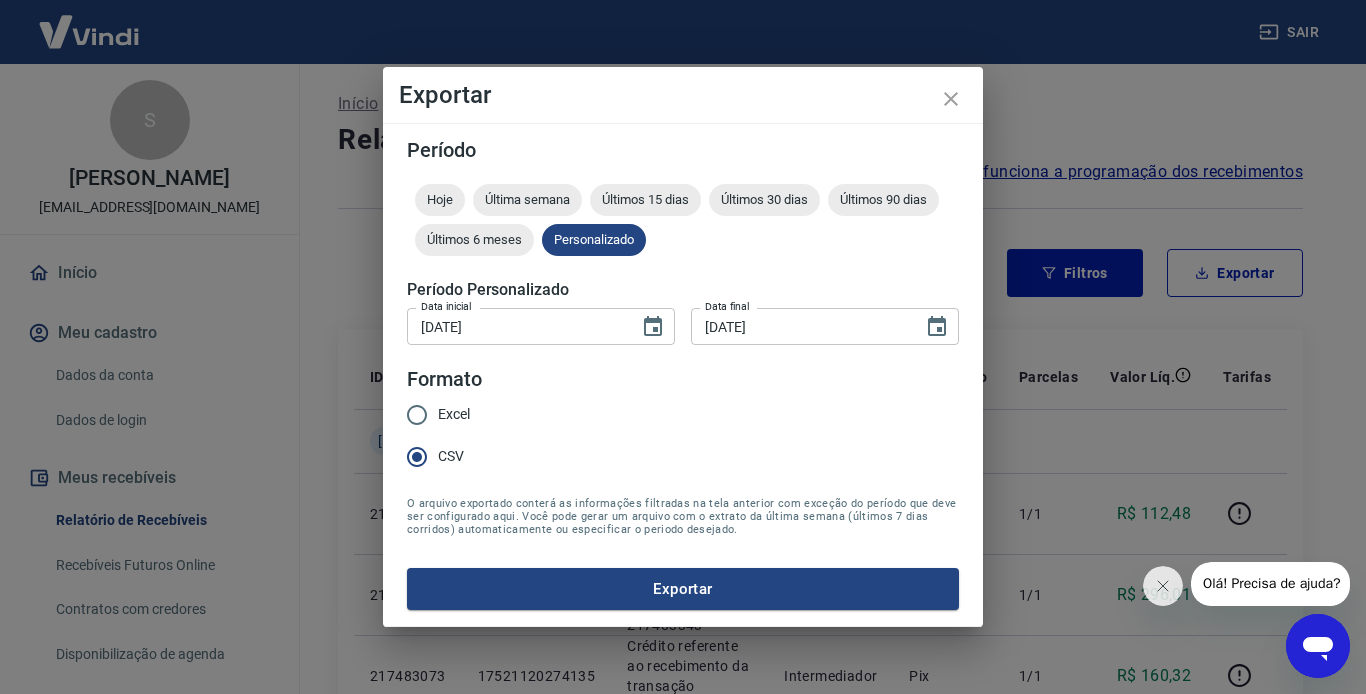 click on "Período   Hoje Última semana Últimos 15 dias Últimos 30 dias Últimos 90 dias Últimos 6 meses Personalizado Período Personalizado Data inicial [DATE] Data inicial Data final [DATE] Data final Formato Excel CSV O arquivo exportado conterá as informações filtradas na tela anterior com exceção do período que deve ser configurado aqui. Você pode gerar um arquivo com o extrato da última semana (últimos 7 dias corridos) automaticamente ou especificar o periodo desejado. Exportar" at bounding box center (683, 375) 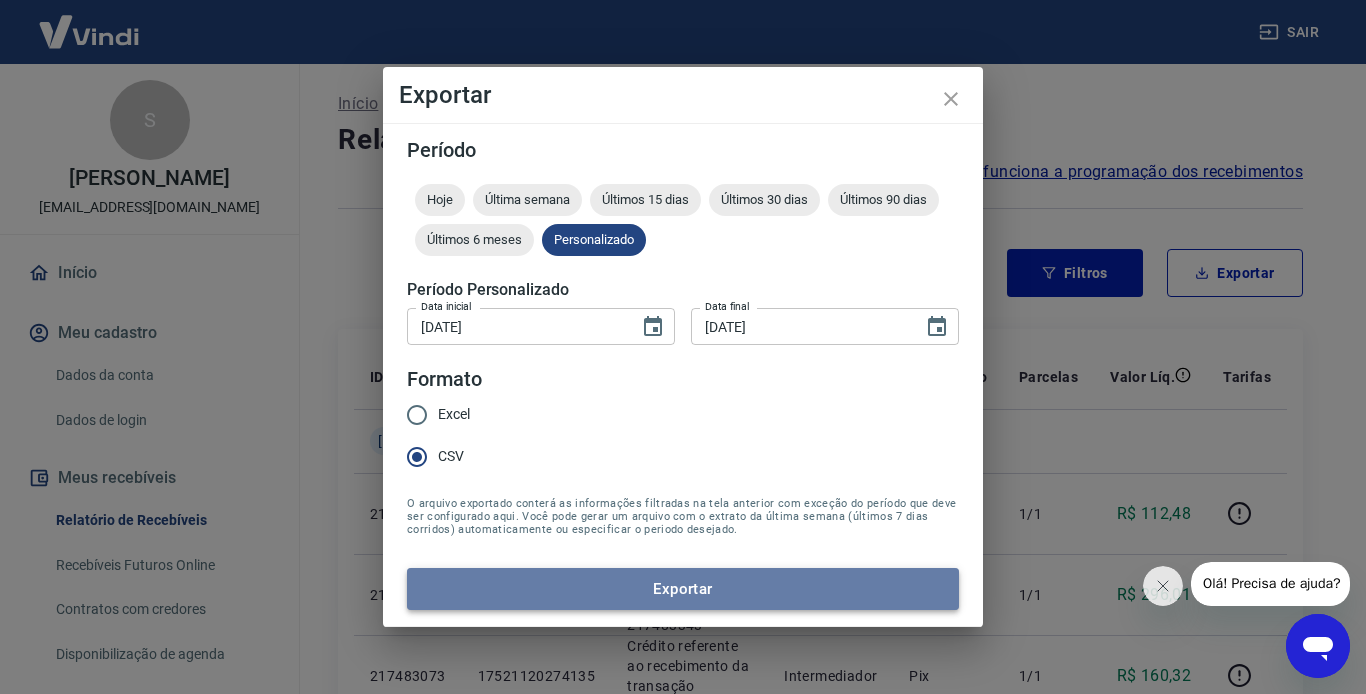 click on "Exportar" at bounding box center [683, 589] 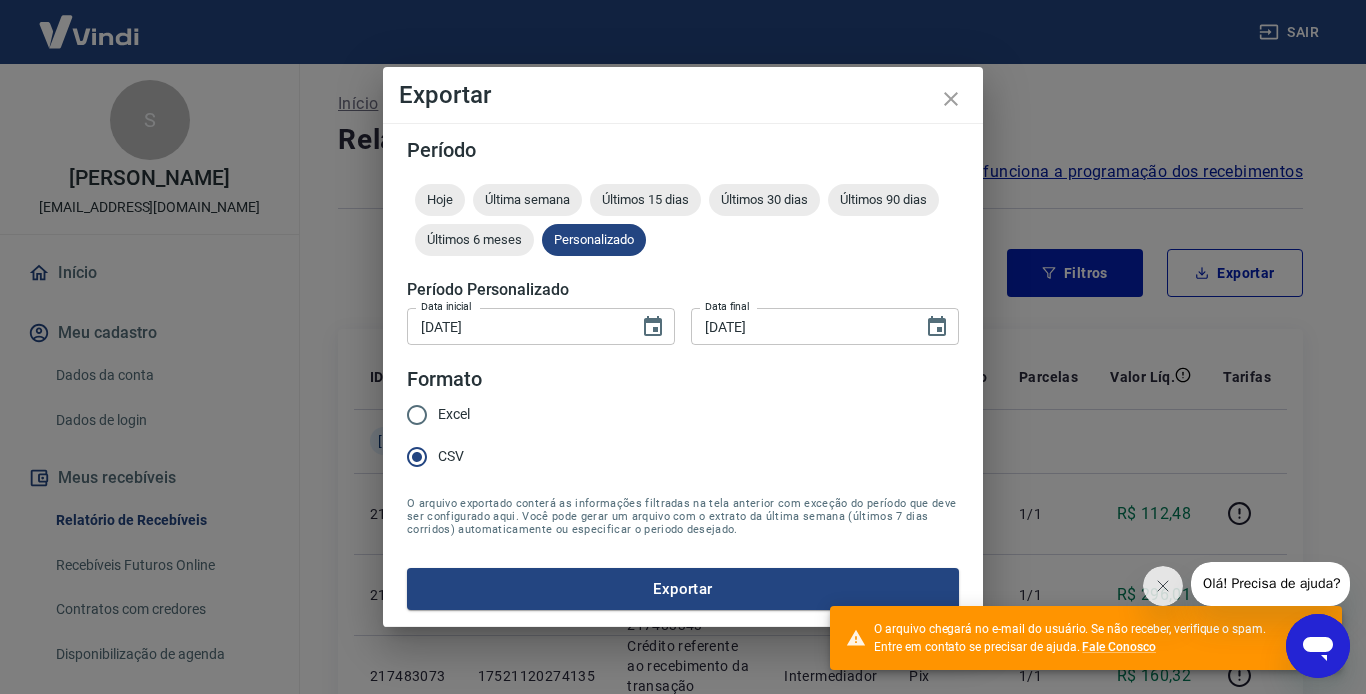 click on "Exportar   Período   Hoje Última semana Últimos 15 dias Últimos 30 dias Últimos 90 dias Últimos 6 meses Personalizado Período Personalizado Data inicial [DATE] Data inicial Data final [DATE] Data final Formato Excel CSV O arquivo exportado conterá as informações filtradas na tela anterior com exceção do período que deve ser configurado aqui. Você pode gerar um arquivo com o extrato da última semana (últimos 7 dias corridos) automaticamente ou especificar o periodo desejado. Exportar" at bounding box center (683, 347) 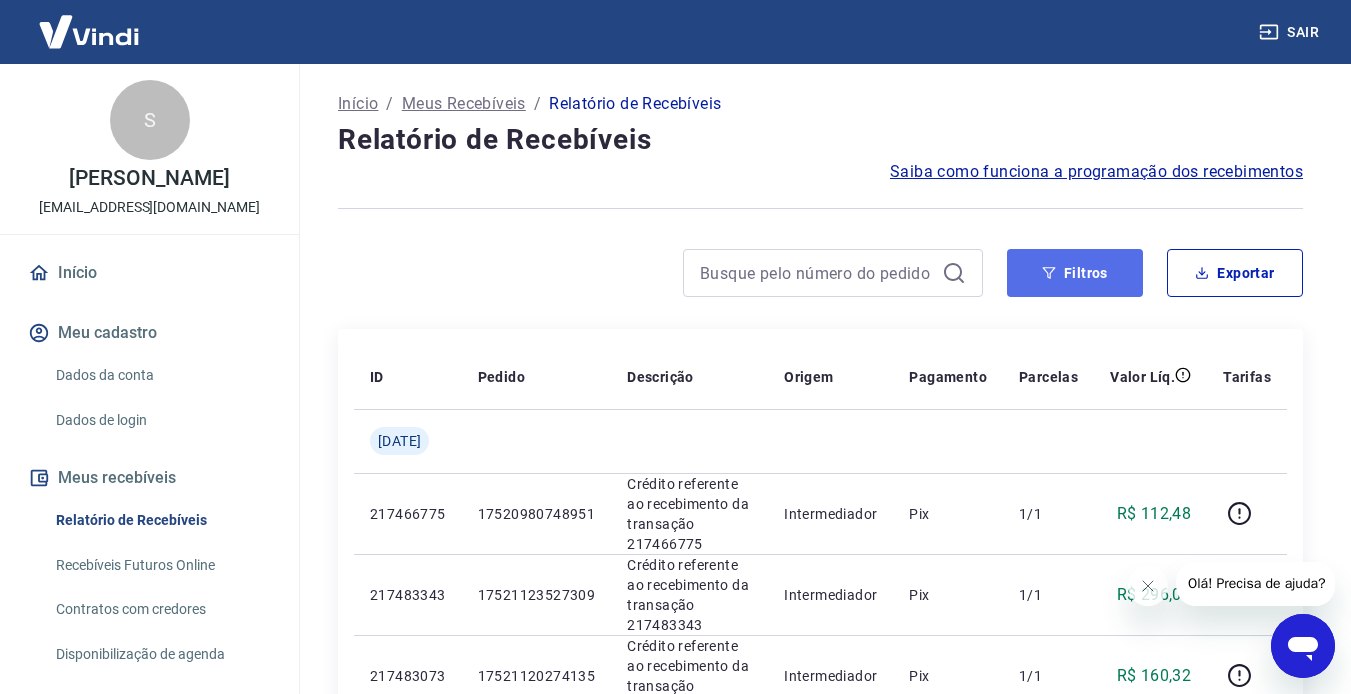 drag, startPoint x: 1047, startPoint y: 267, endPoint x: 1052, endPoint y: 279, distance: 13 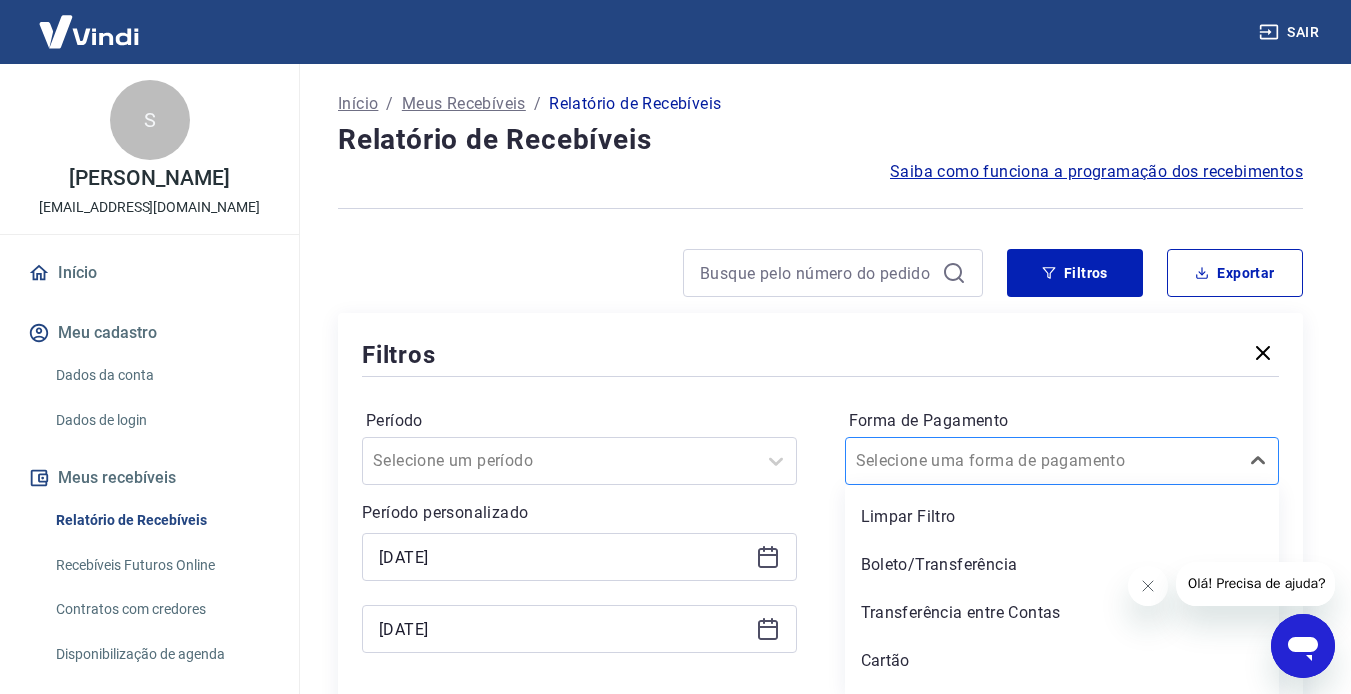 click on "option Limpar Filtro focused, 1 of 5. 5 results available. Use Up and Down to choose options, press Enter to select the currently focused option, press Escape to exit the menu, press Tab to select the option and exit the menu. Selecione uma forma de pagamento Limpar Filtro Boleto/Transferência Transferência entre Contas Cartão PIX" at bounding box center [1062, 461] 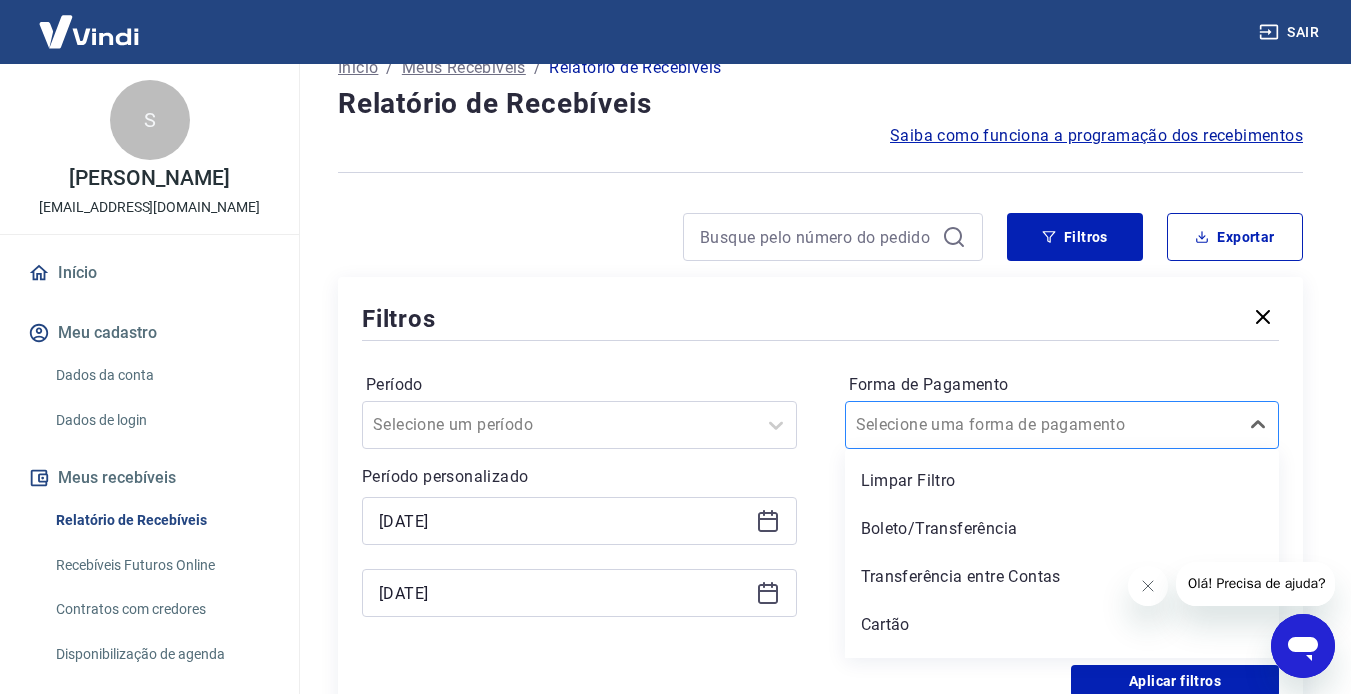 scroll, scrollTop: 39, scrollLeft: 0, axis: vertical 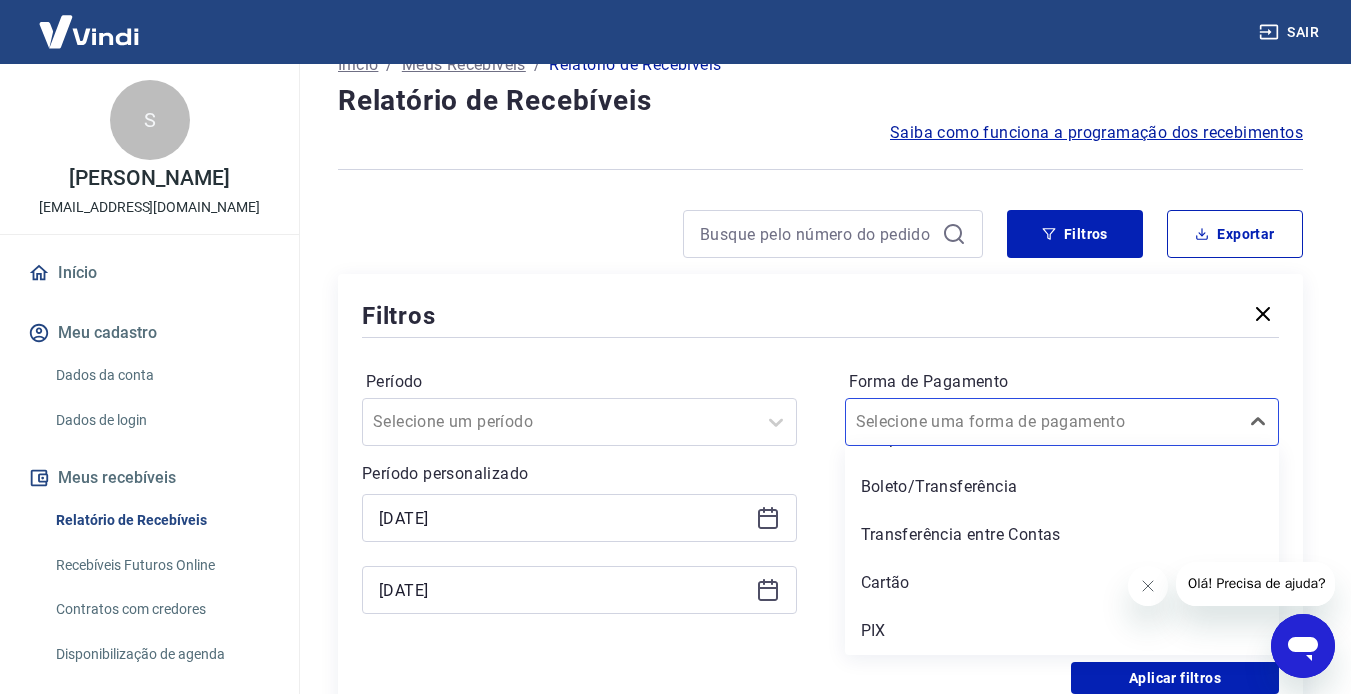 click on "Filtros Período Selecione um período Período personalizado [DATE] [DATE] Forma de Pagamento option Limpar Filtro focused, 1 of 5. 5 results available. Use Up and Down to choose options, press Enter to select the currently focused option, press Escape to exit the menu, press Tab to select the option and exit the menu. Selecione uma forma de pagamento Limpar Filtro Boleto/Transferência Transferência entre Contas Cartão PIX Tipo de Movimentação Selecione um tipo de movimentação Aplicar filtros" at bounding box center [820, 496] 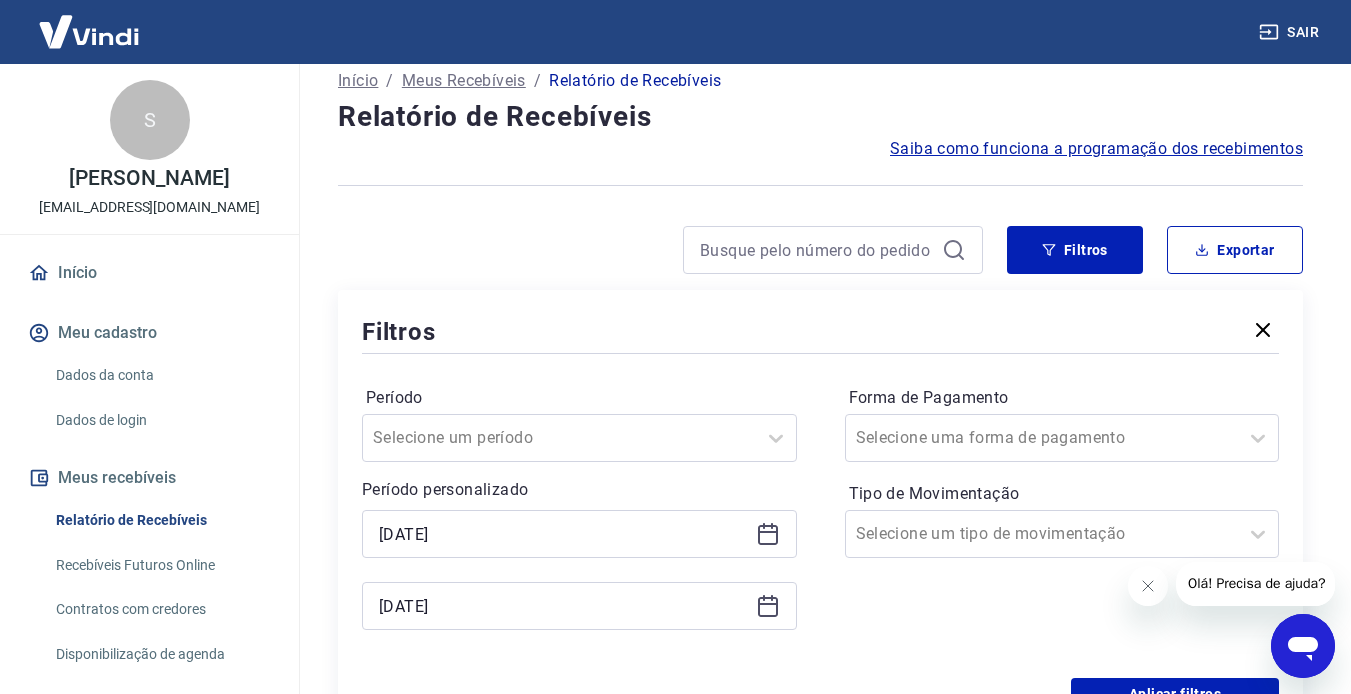 scroll, scrollTop: 0, scrollLeft: 0, axis: both 